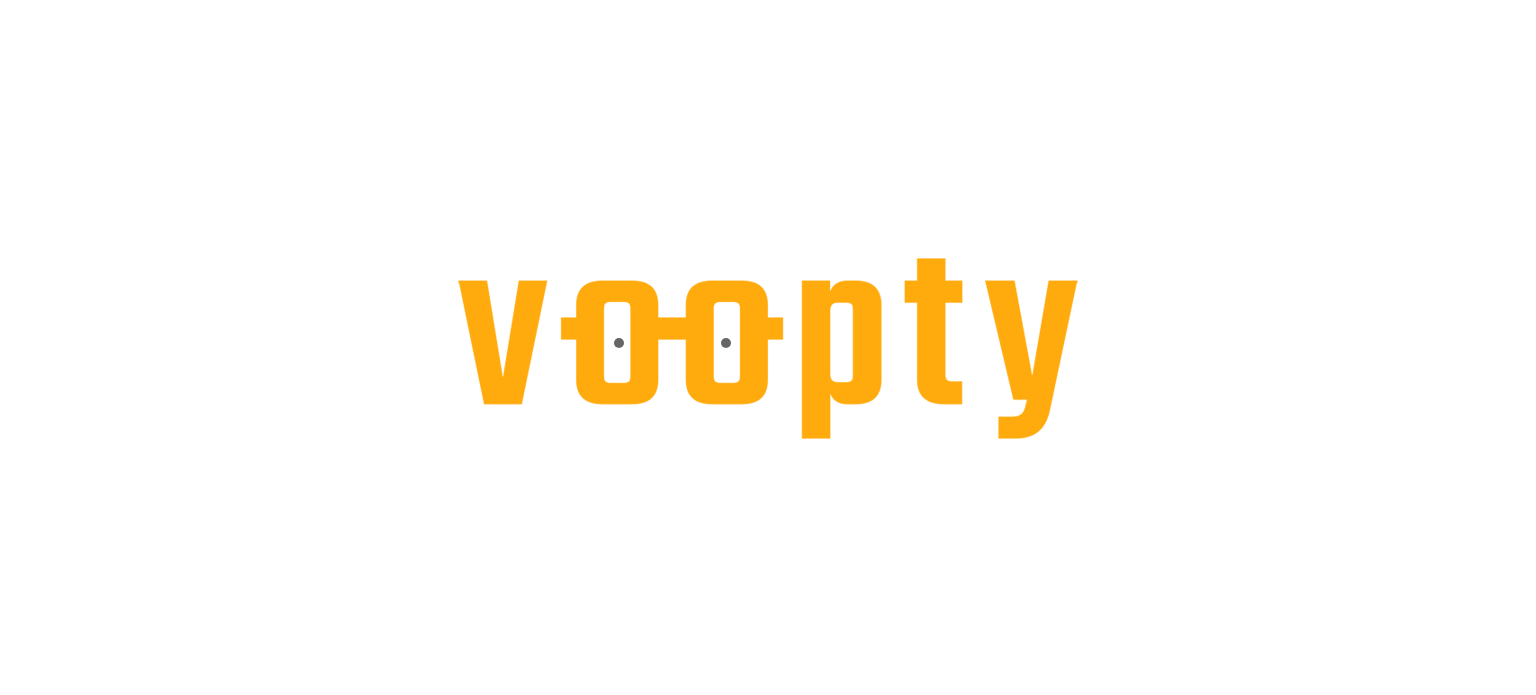 scroll, scrollTop: 0, scrollLeft: 0, axis: both 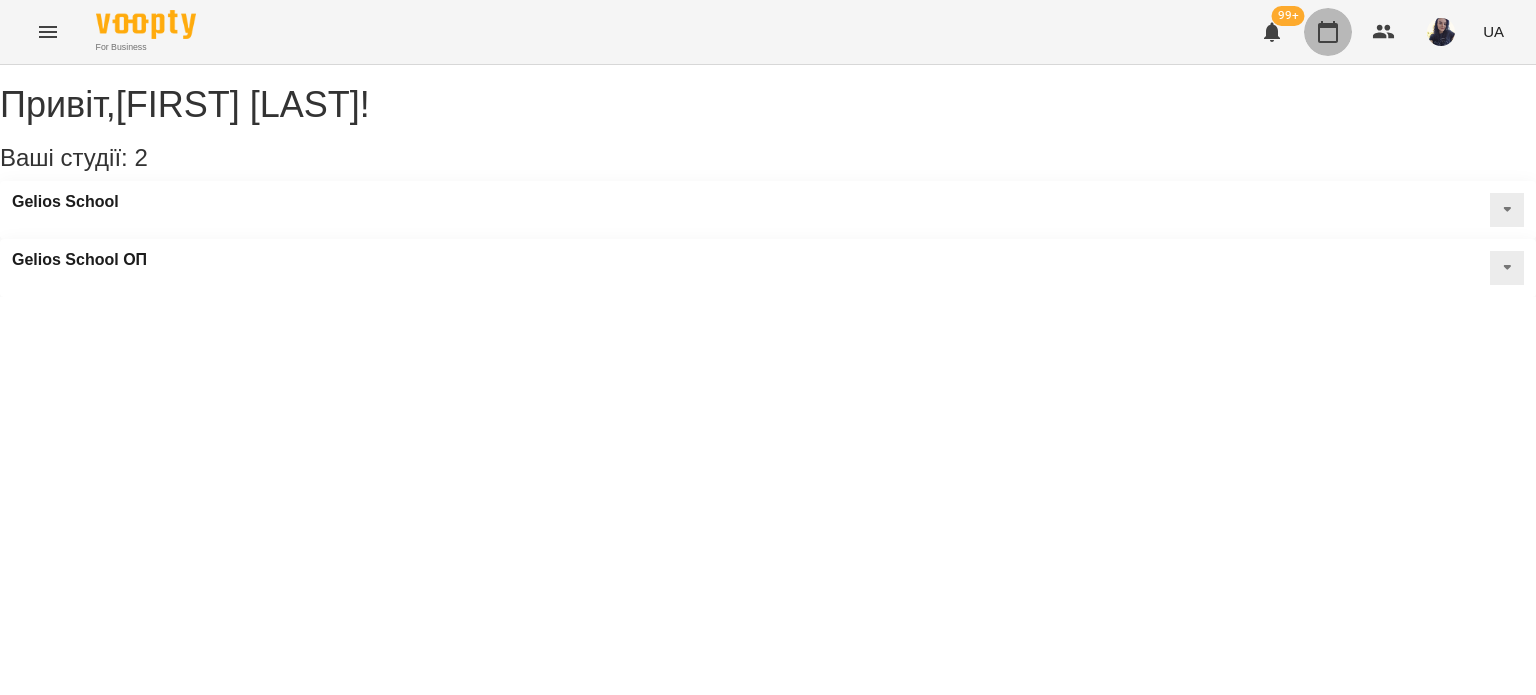 click 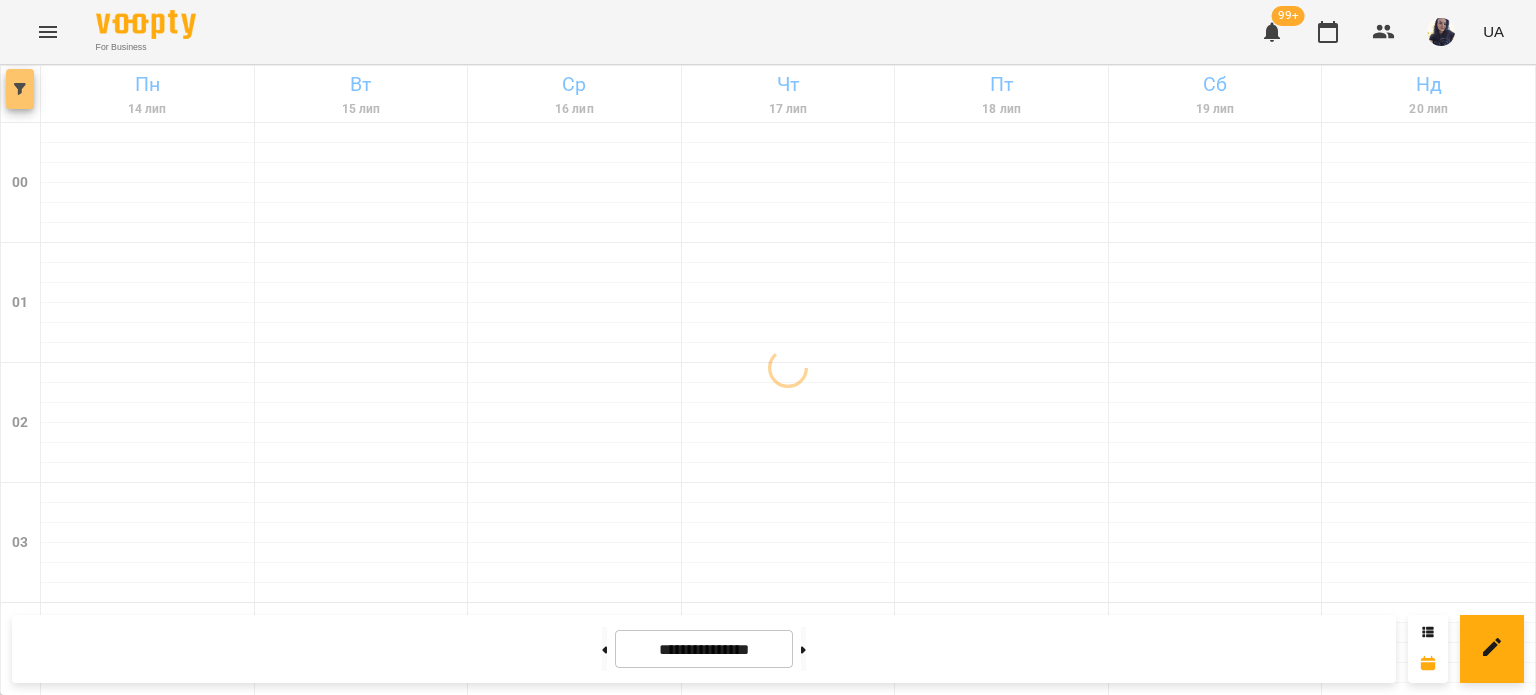 click at bounding box center (20, 89) 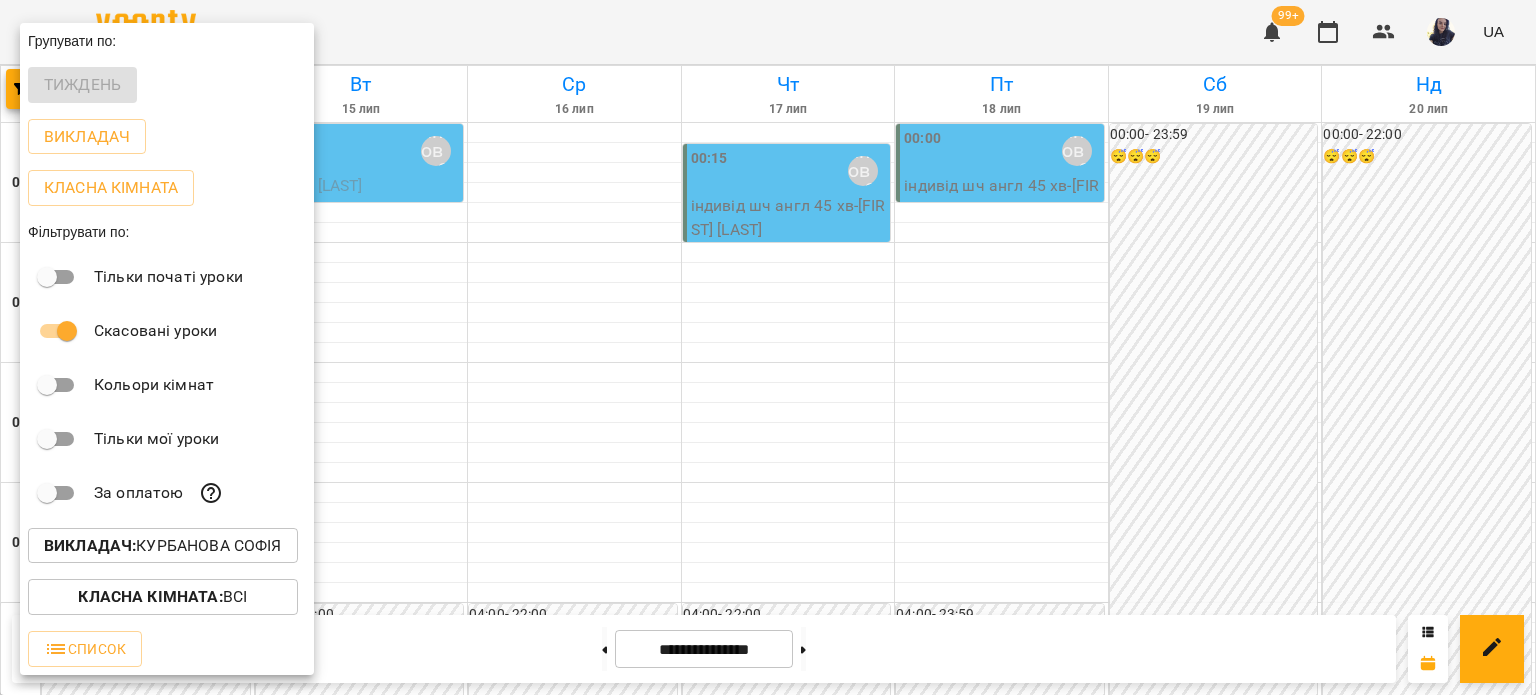 click on "Викладач :  [FIRST] [LAST]" at bounding box center (163, 546) 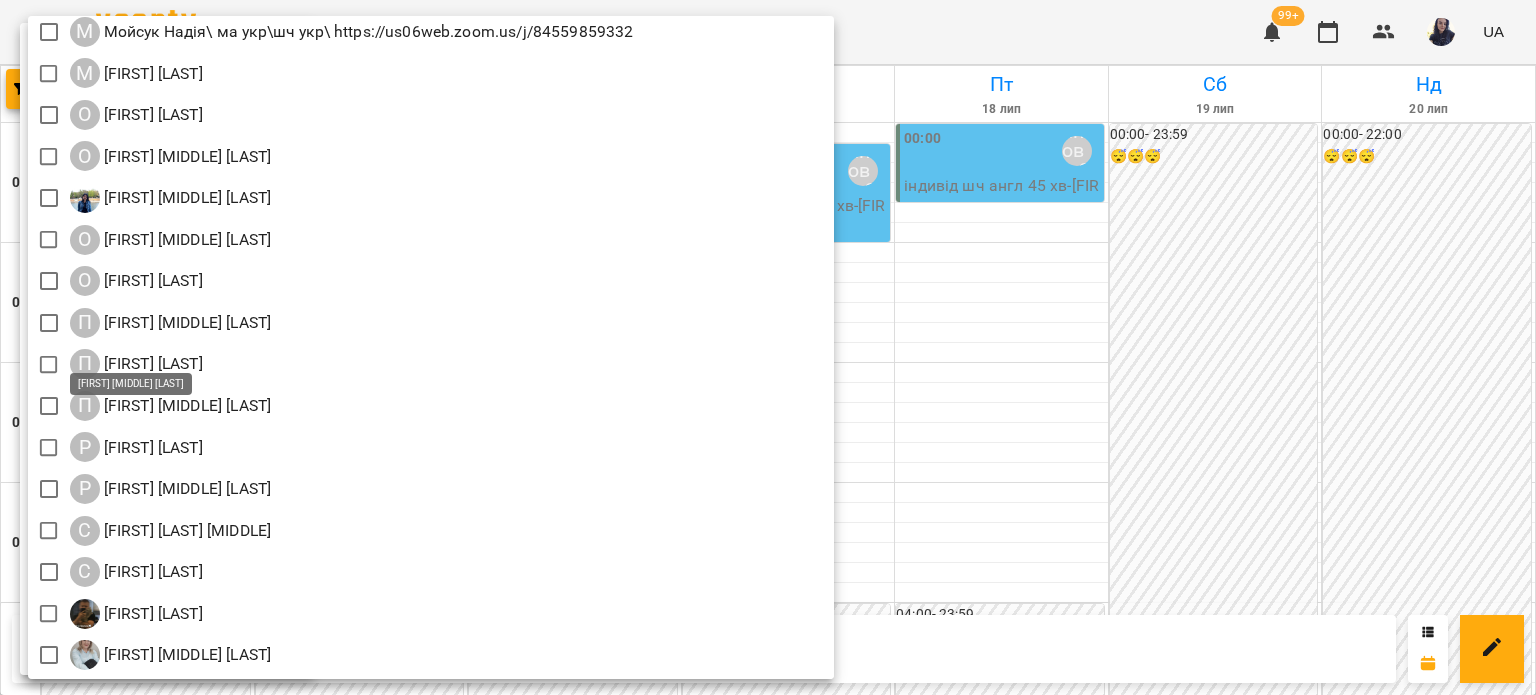 scroll, scrollTop: 1300, scrollLeft: 0, axis: vertical 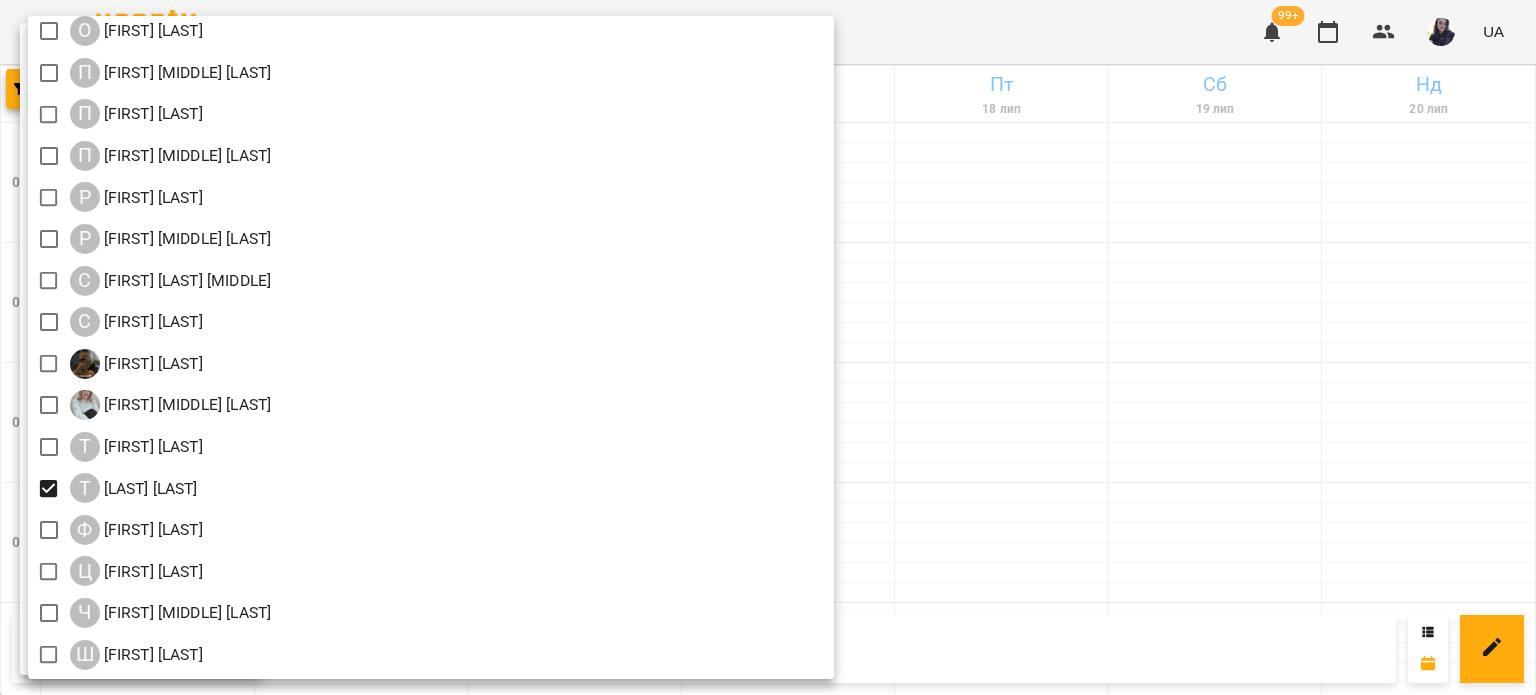 click at bounding box center [768, 347] 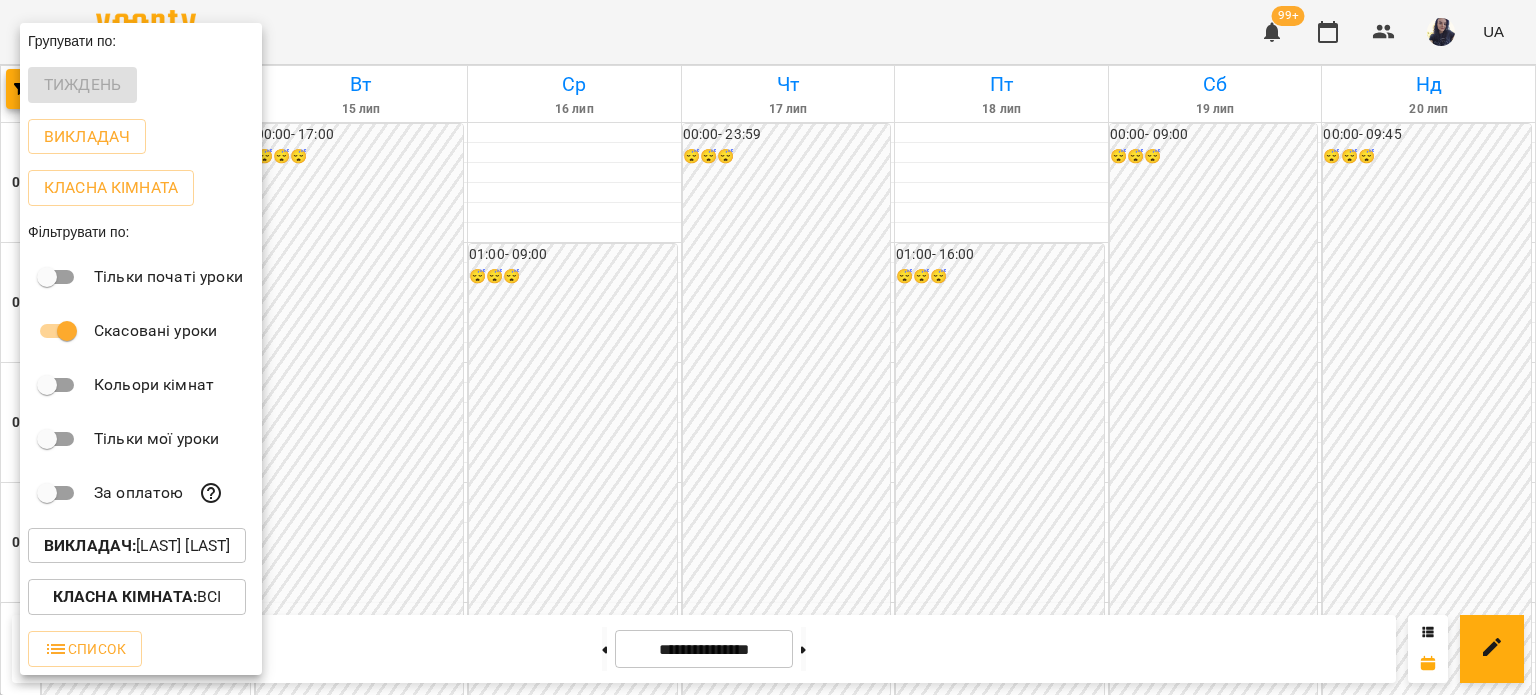 click at bounding box center (768, 347) 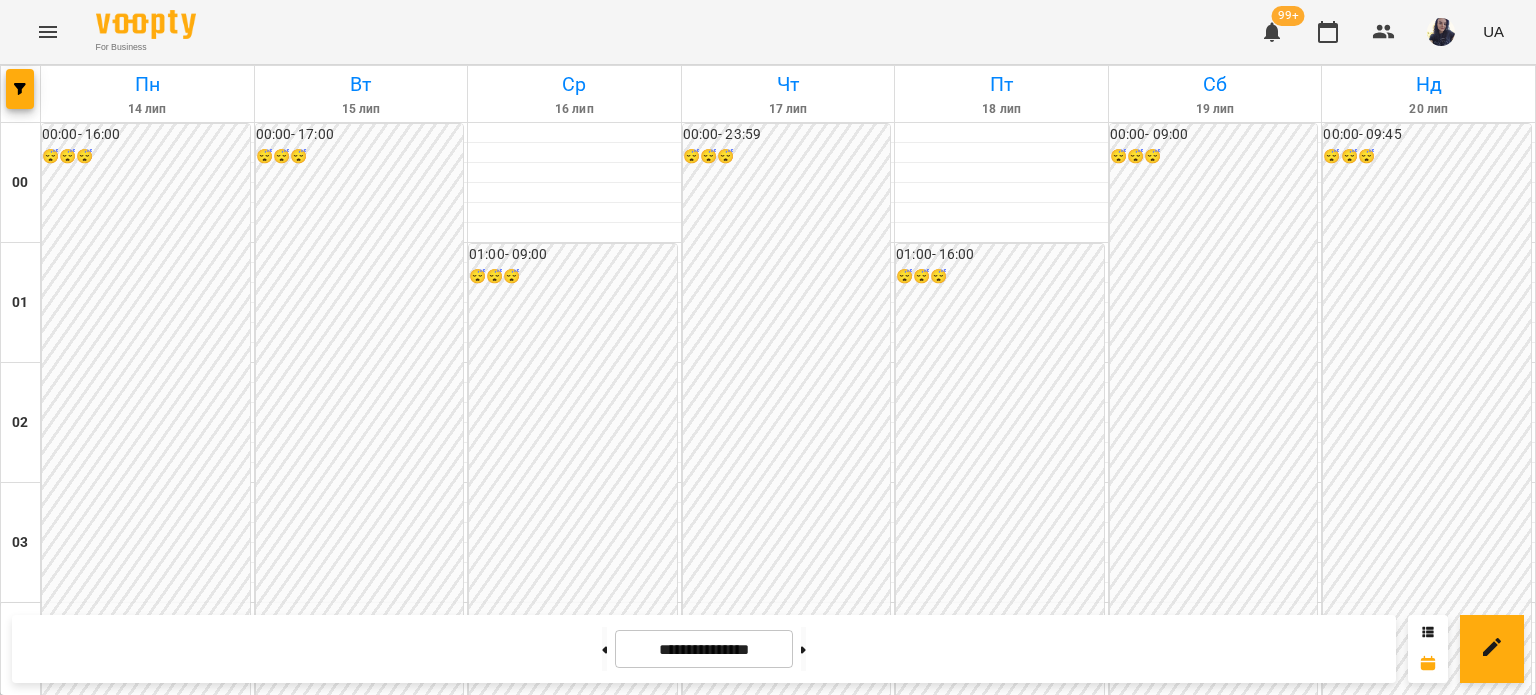 scroll, scrollTop: 2397, scrollLeft: 0, axis: vertical 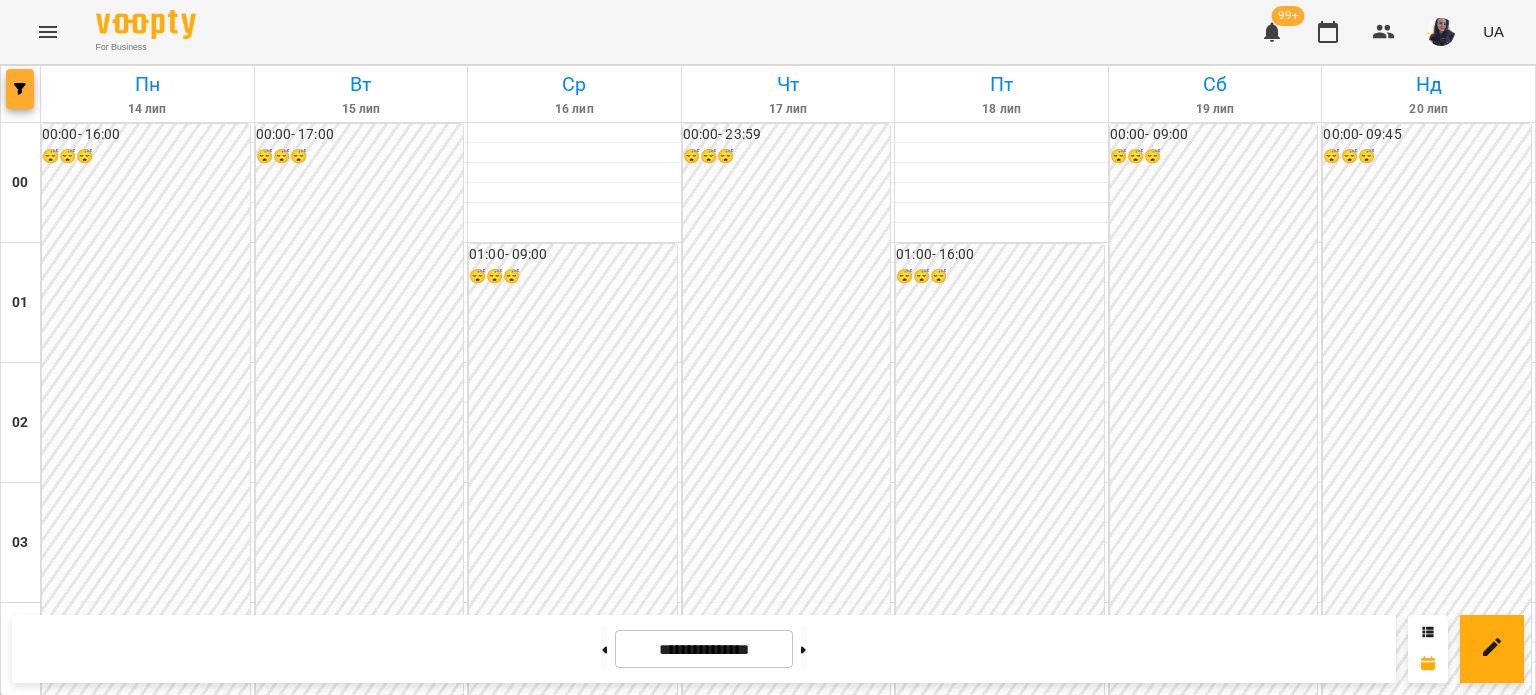 click 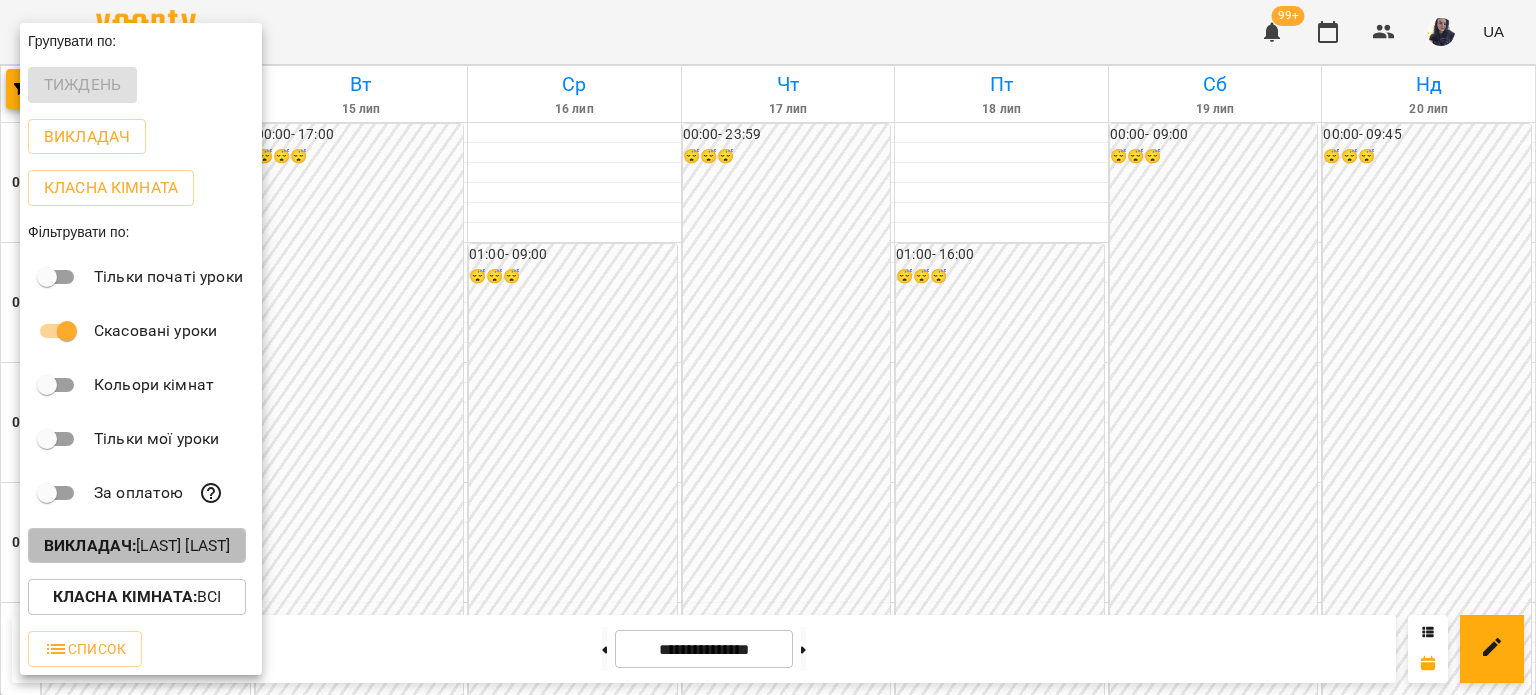 click on "Викладач :  [LAST] [LAST]" at bounding box center (137, 546) 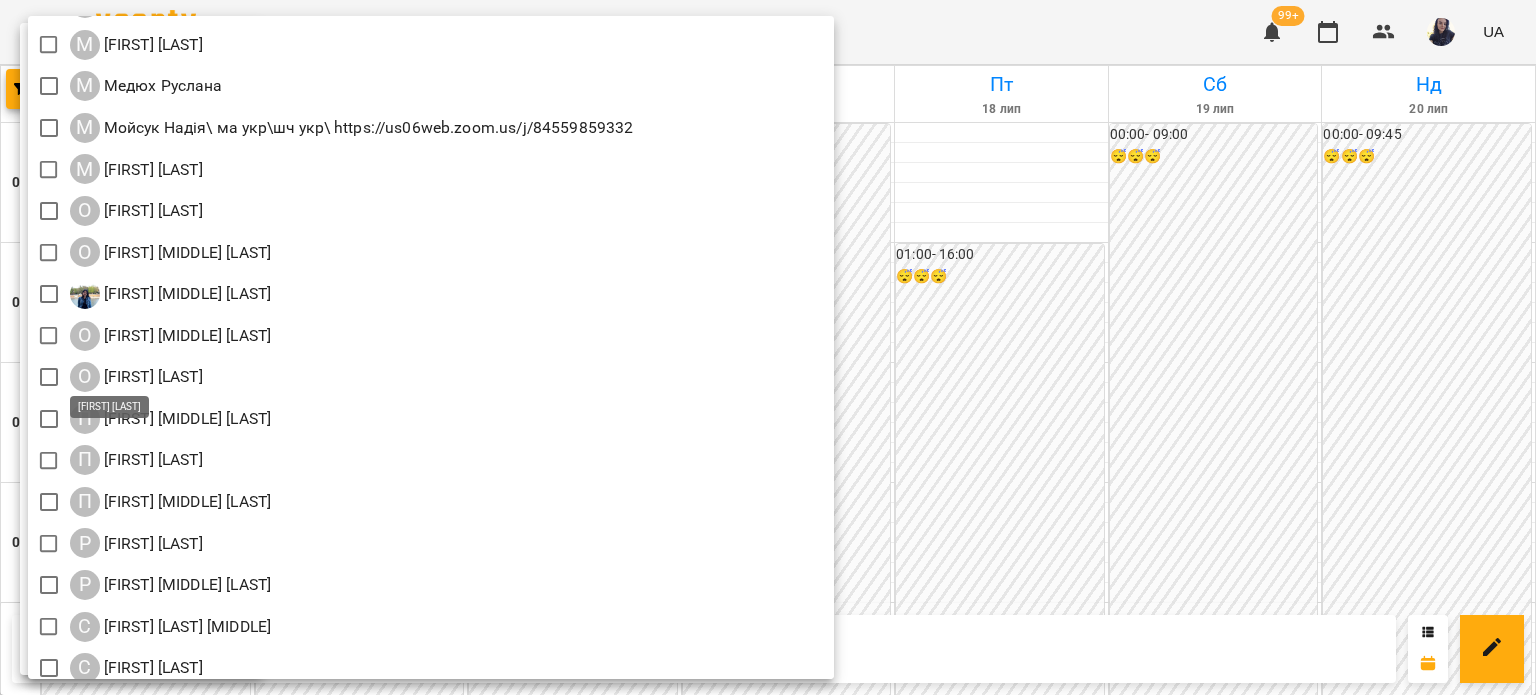 scroll, scrollTop: 2000, scrollLeft: 0, axis: vertical 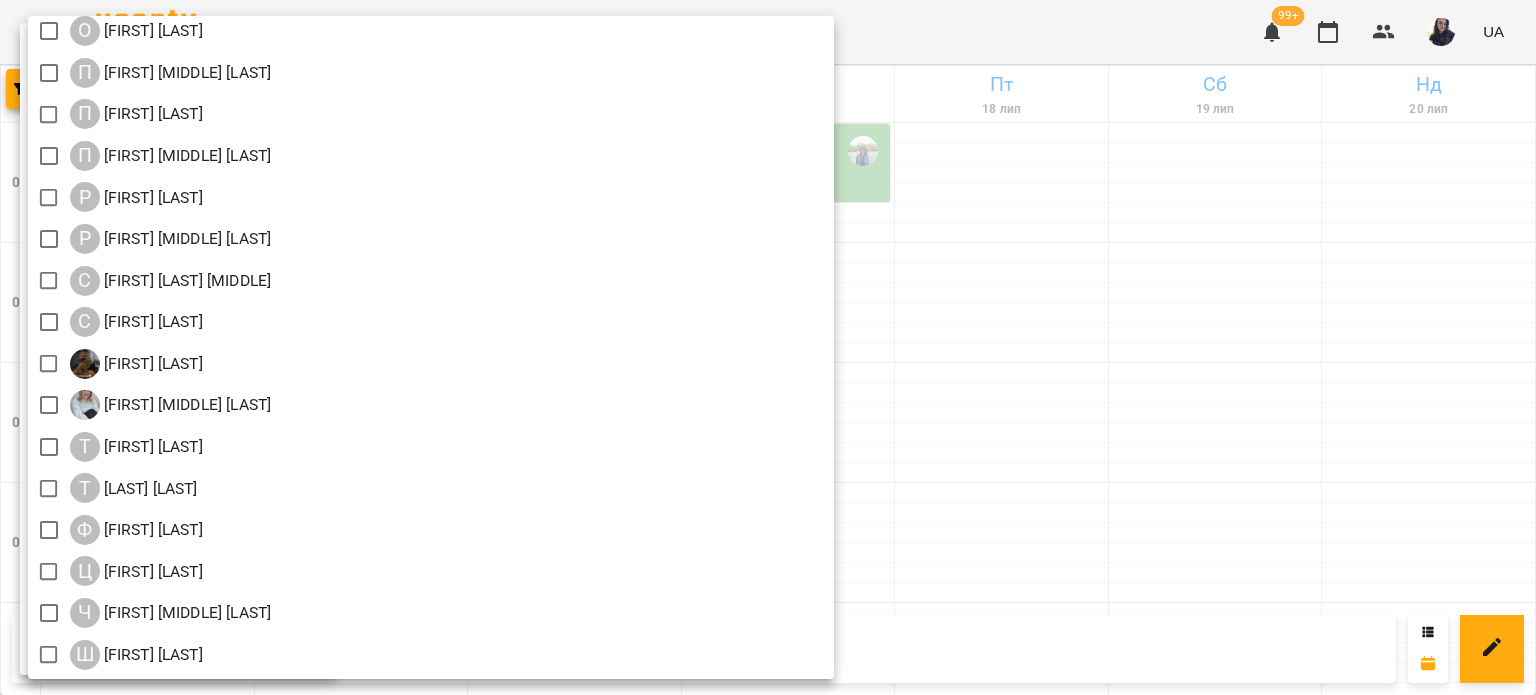 click at bounding box center (768, 347) 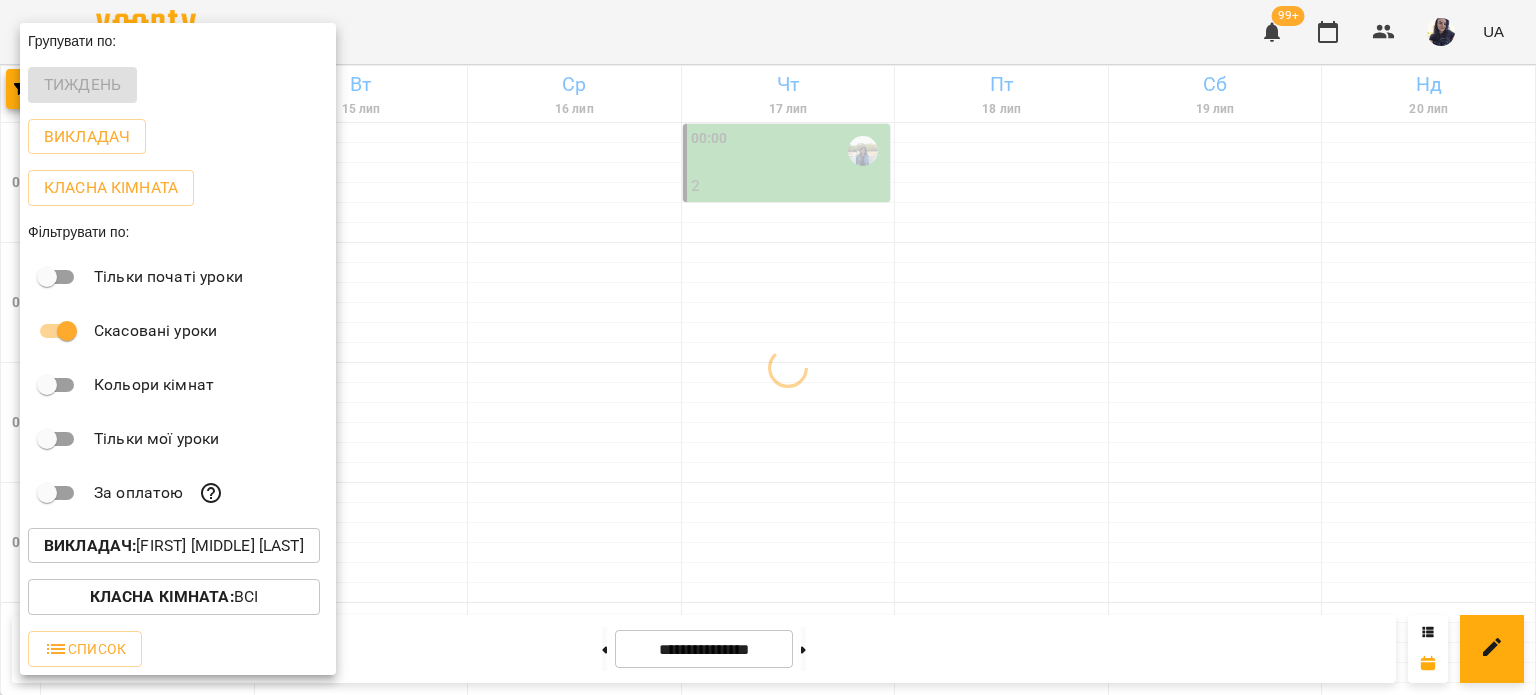 click at bounding box center (768, 347) 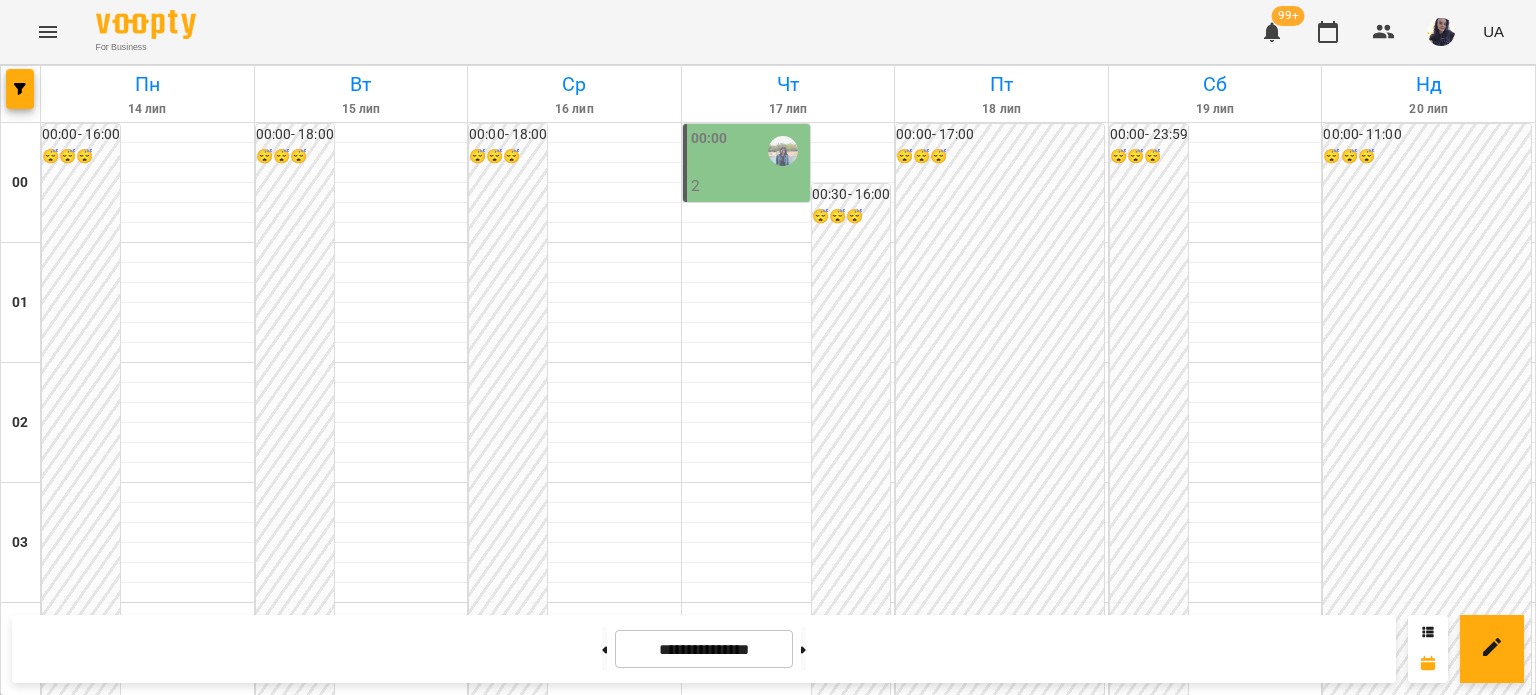 scroll, scrollTop: 1000, scrollLeft: 0, axis: vertical 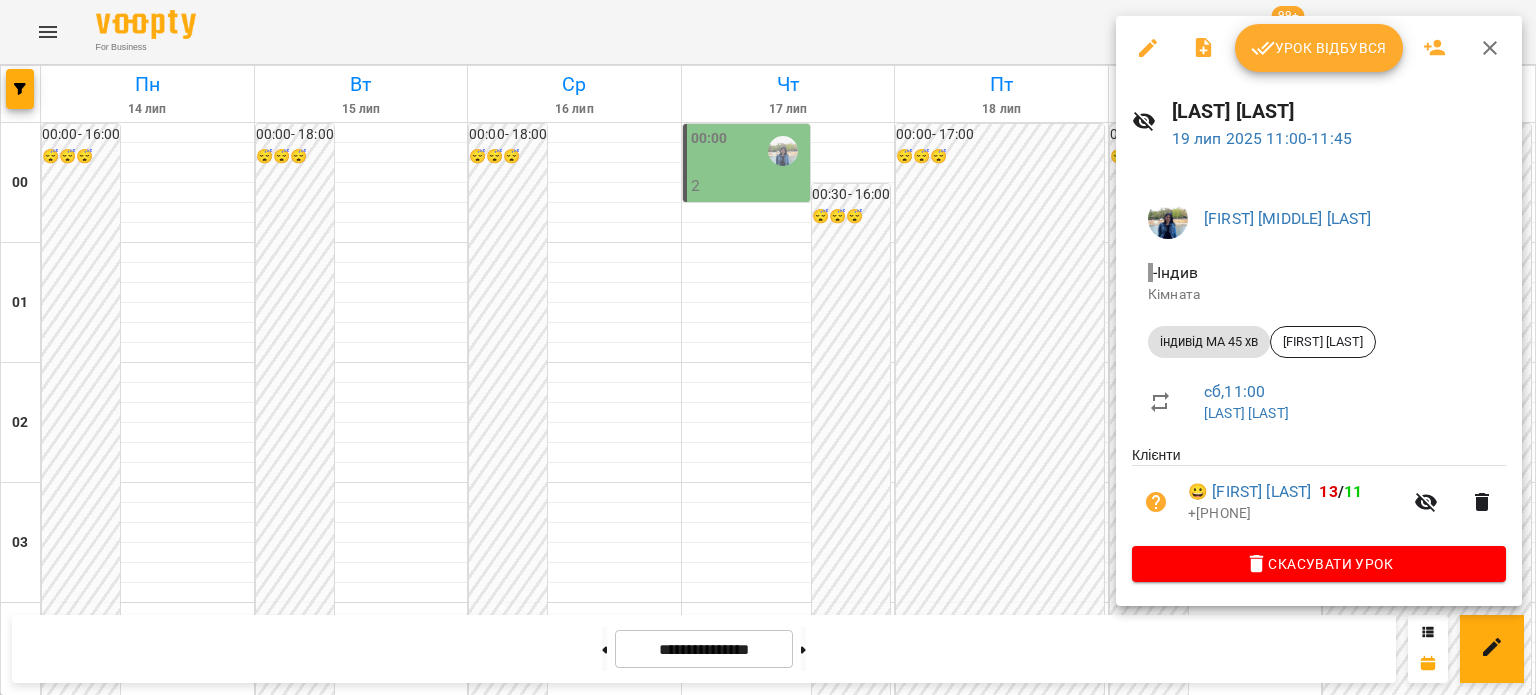 click 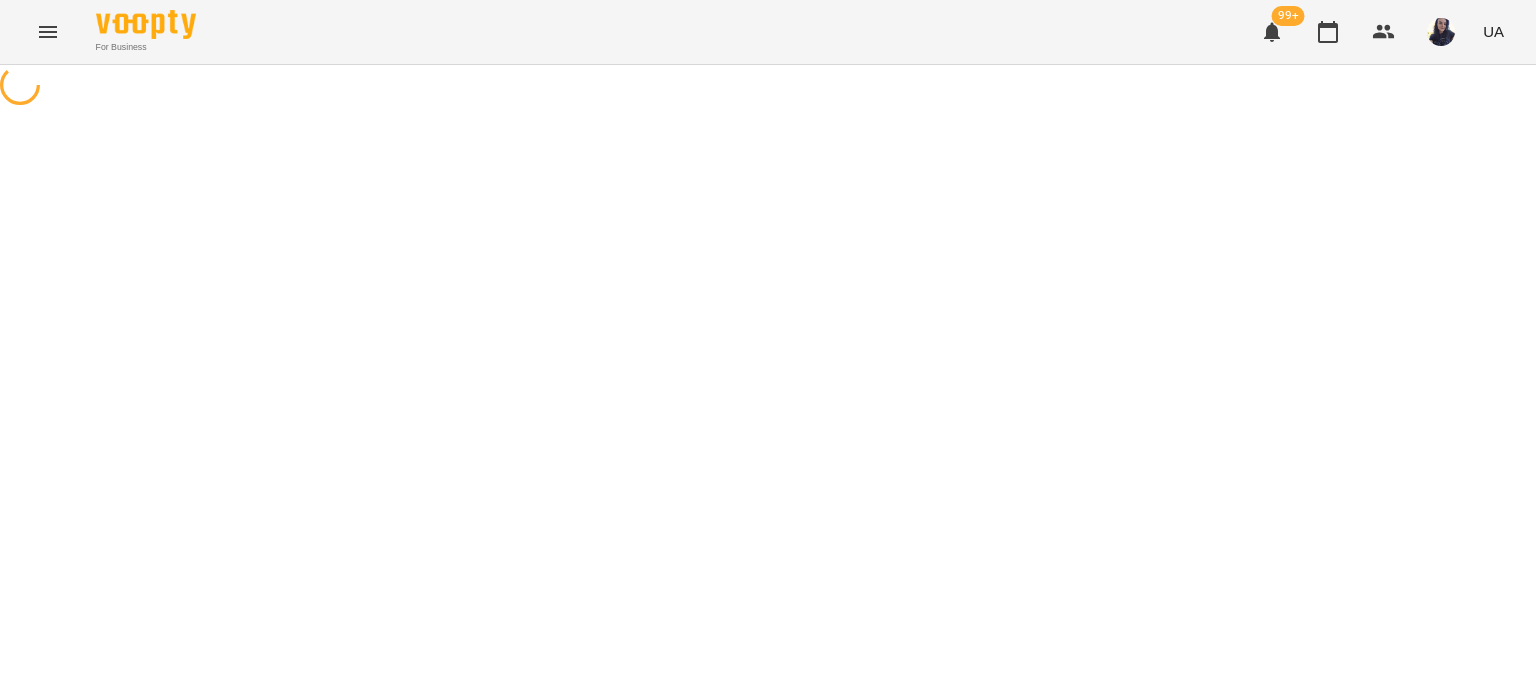 select on "**********" 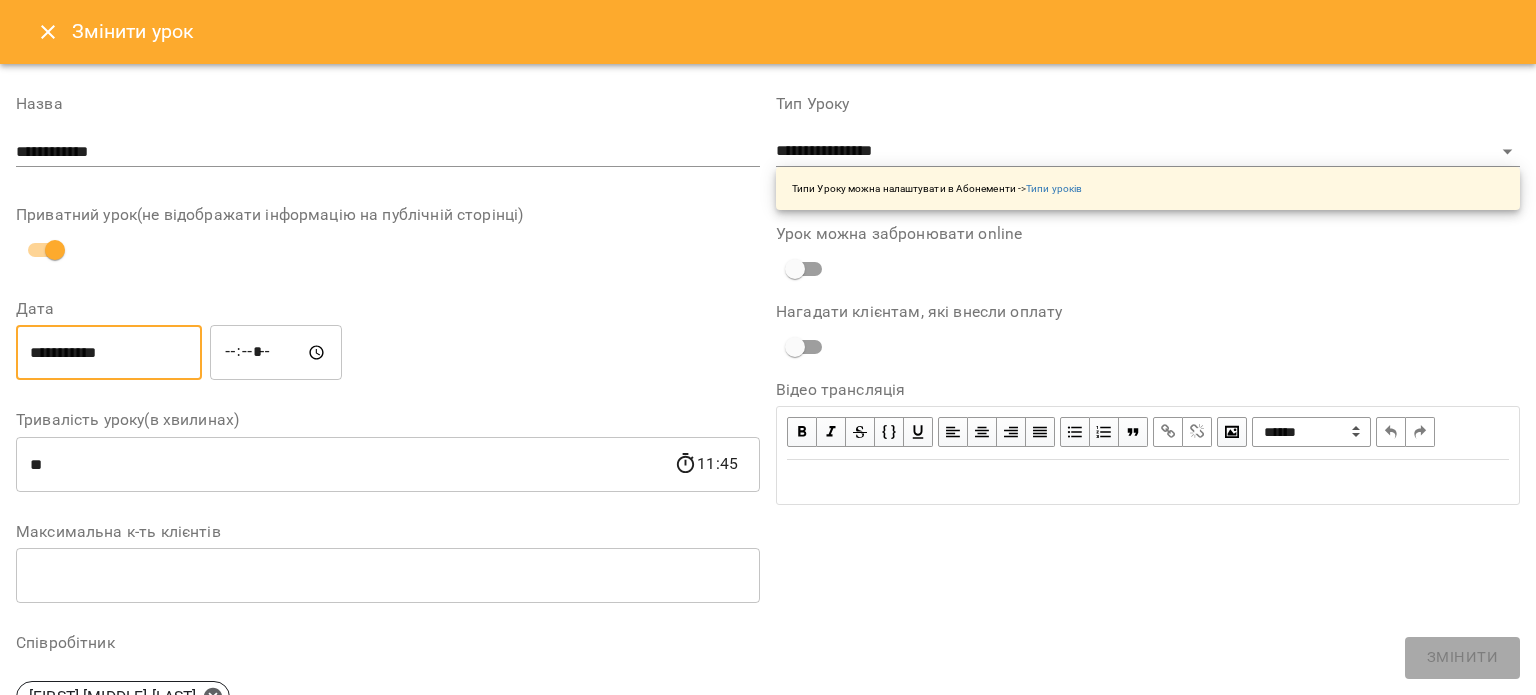 click on "**********" at bounding box center (109, 353) 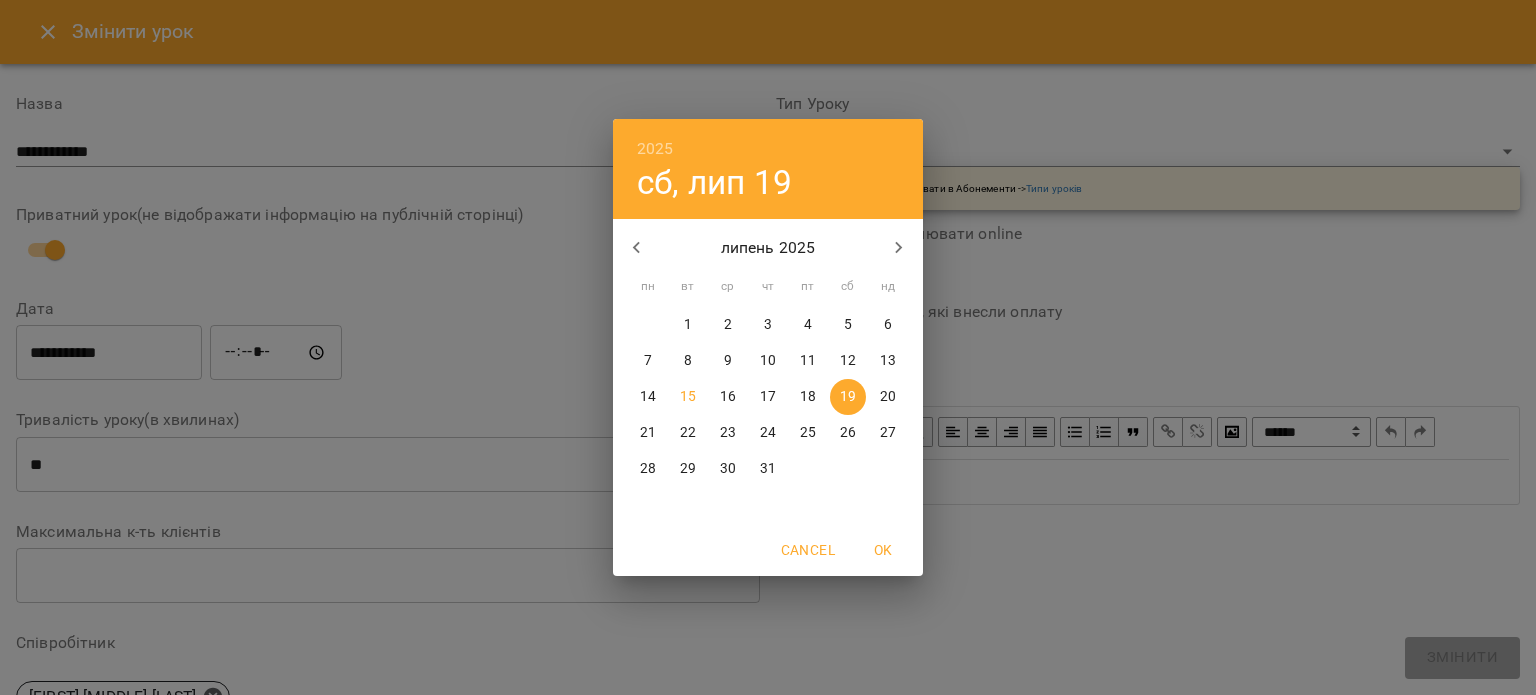 click on "18" at bounding box center (808, 397) 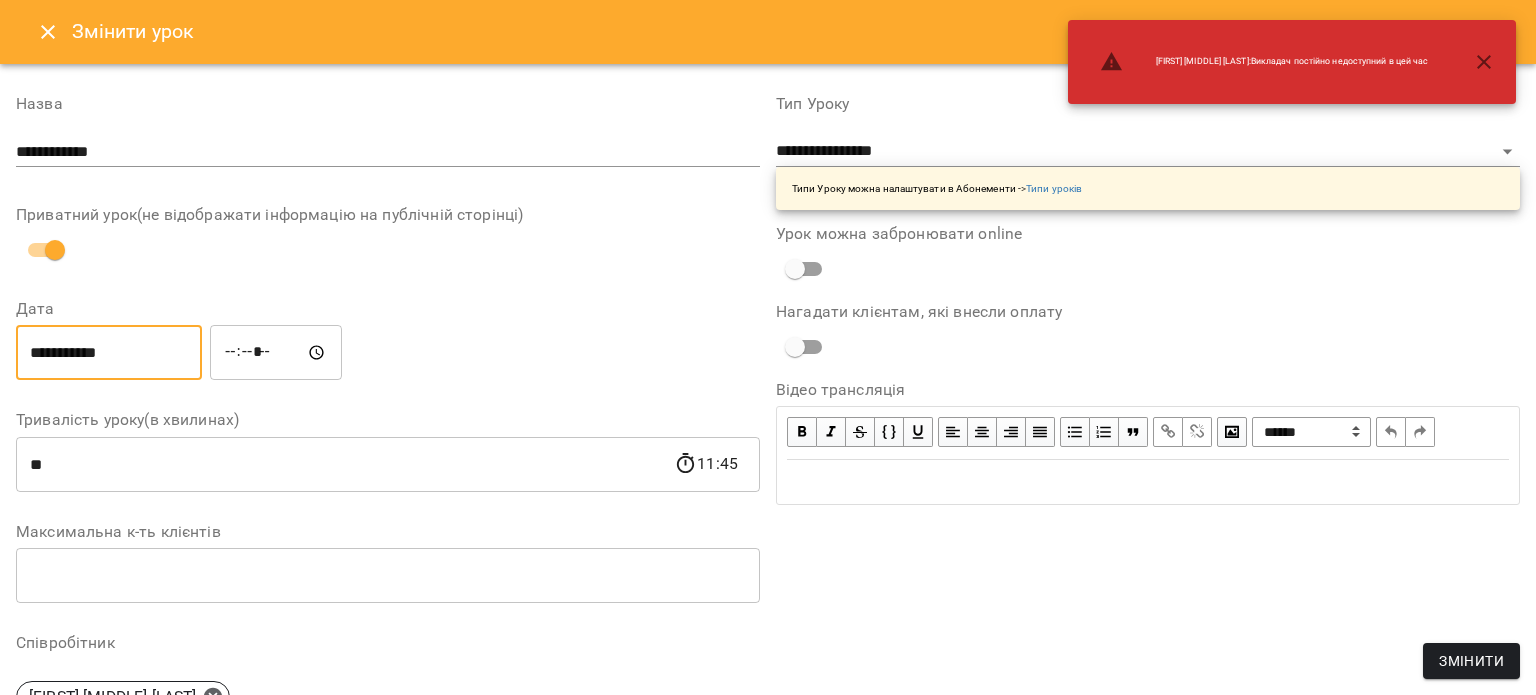 click on "*****" at bounding box center [276, 353] 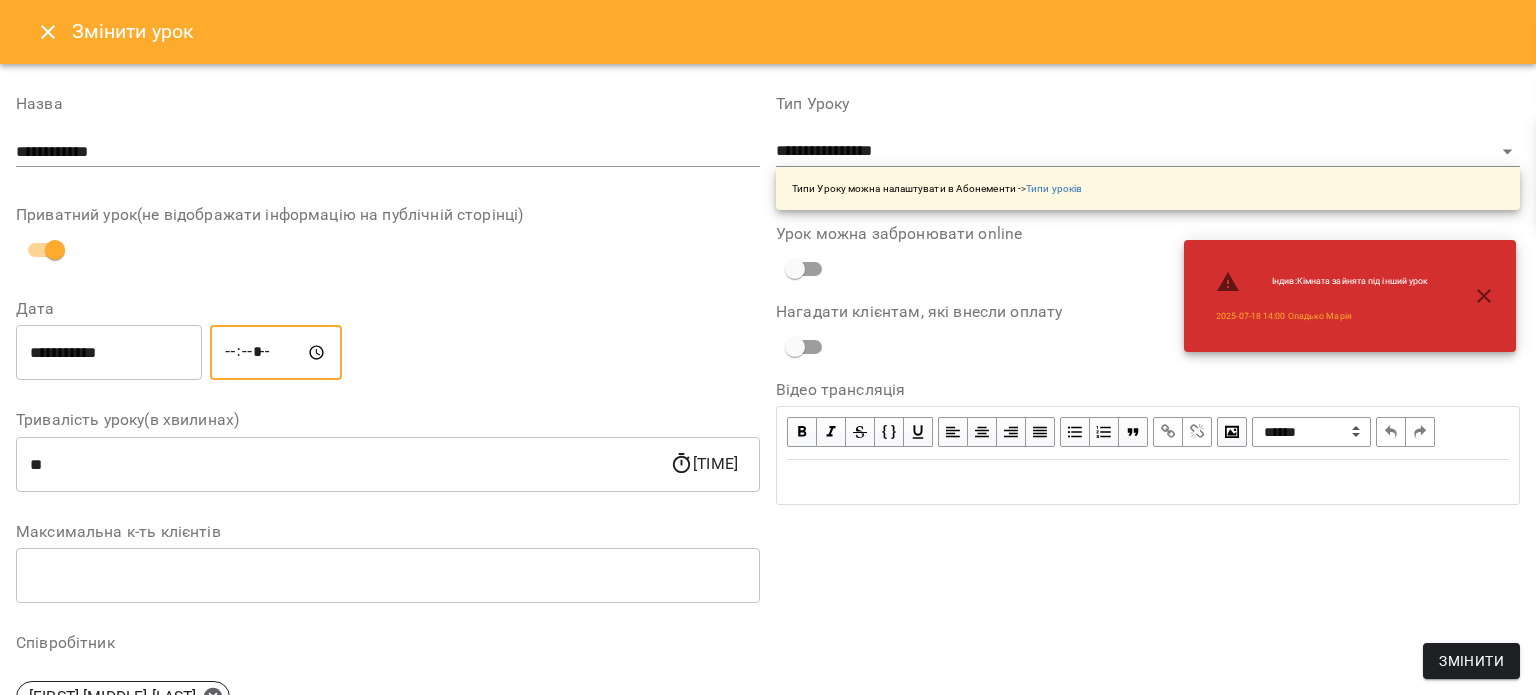type on "*****" 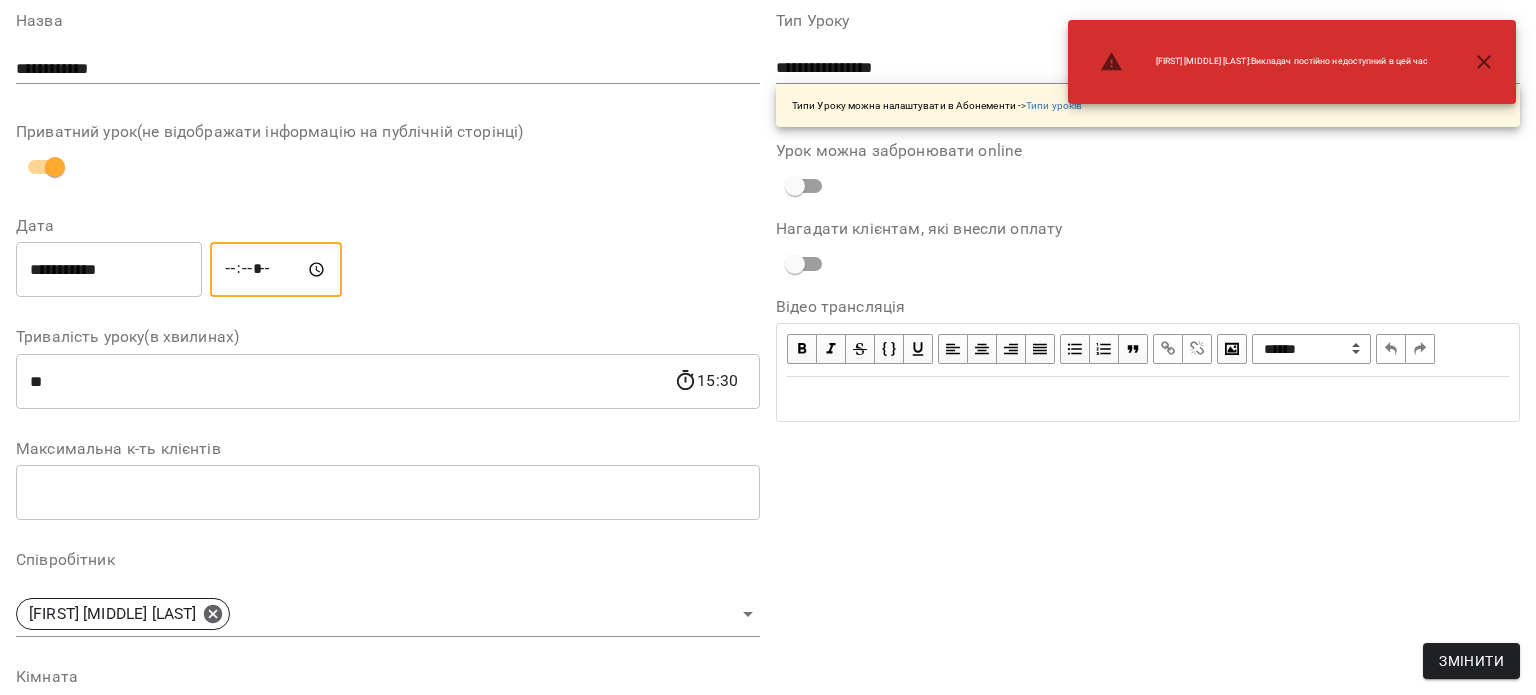 scroll, scrollTop: 200, scrollLeft: 0, axis: vertical 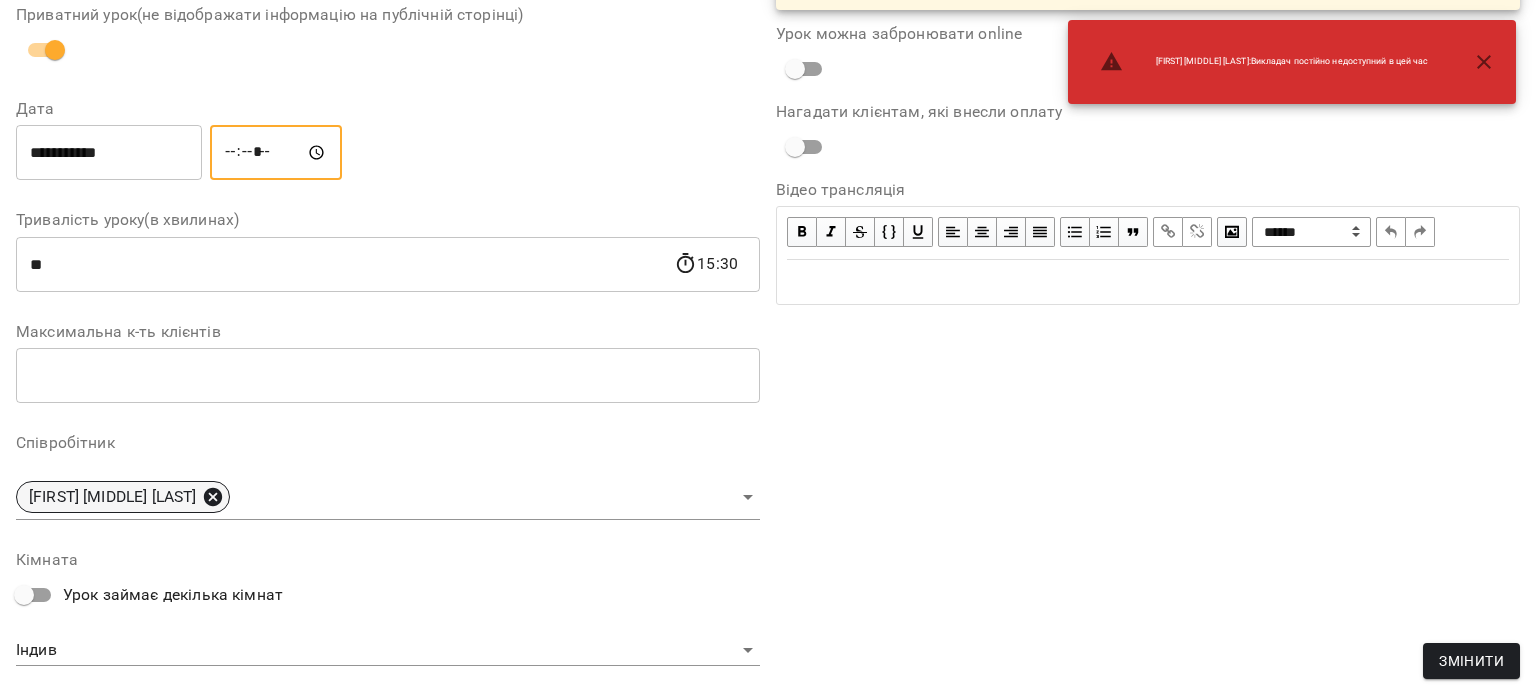 click 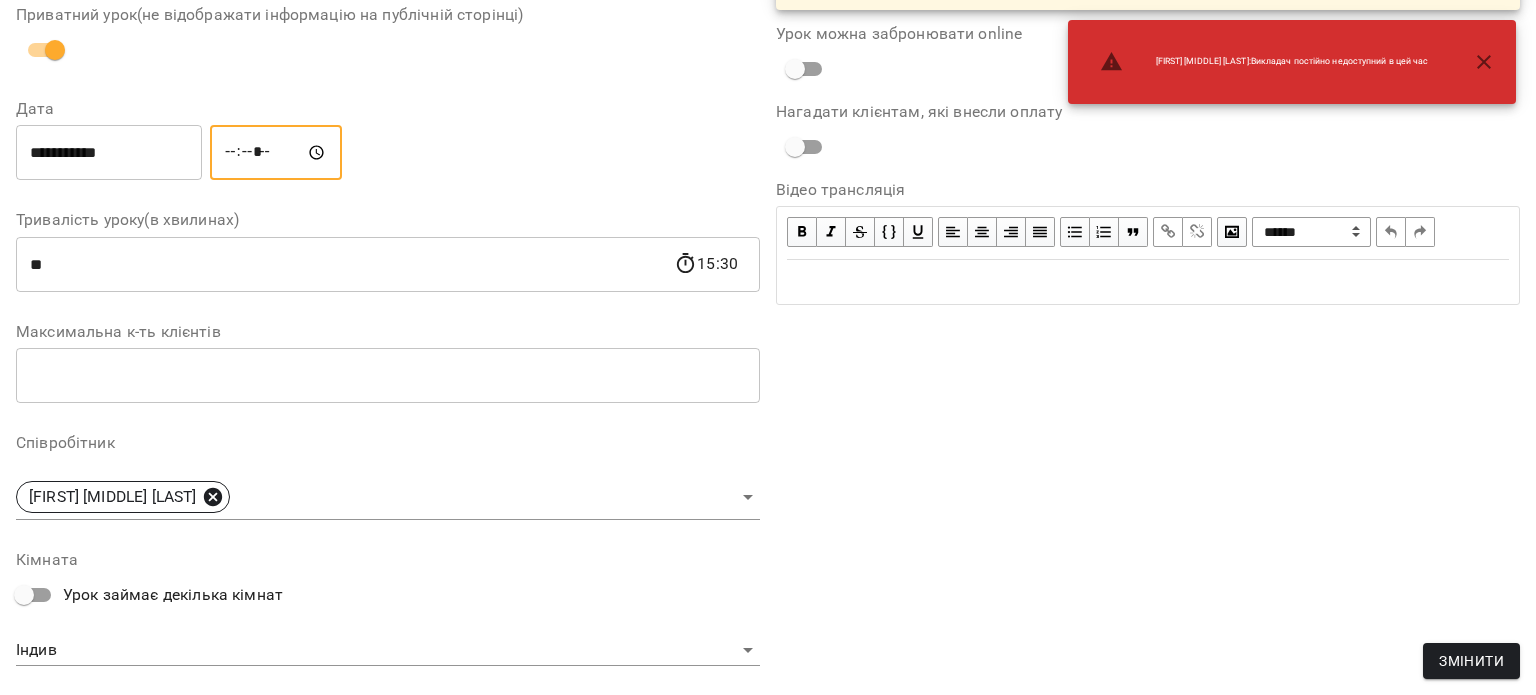 type 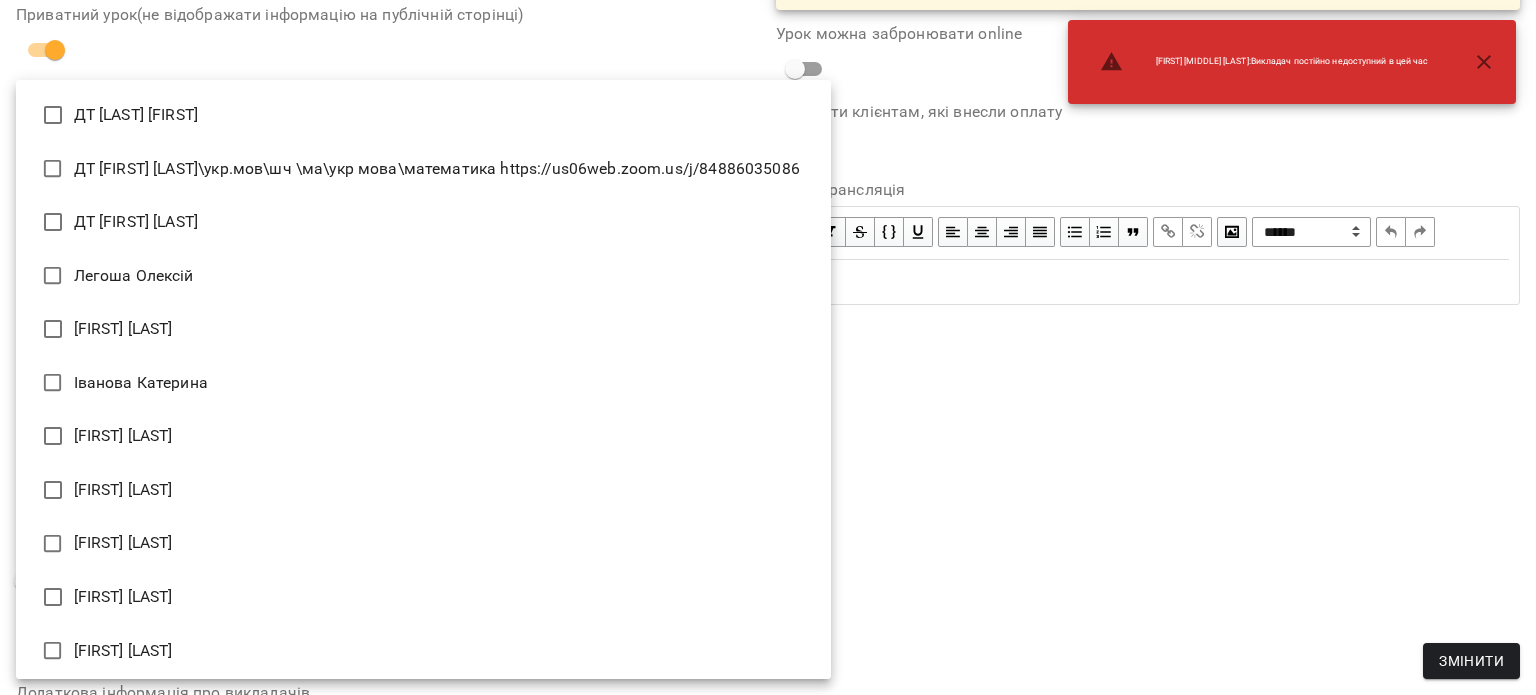 click on "For Business 99+ UA Журнал відвідувань / [LAST] [LAST]   сб, [DAY] [MONTH] 2025 [TIME] / Урок відбувся сб ,  [TIME] [LAST] [LAST] Урок №16 Попередні уроки вт [DAY] [MONTH] 2025 [TIME] сб [DAY] [MONTH] 2025 [TIME] вт [DAY] [MONTH] 2025 [TIME] сб [DAY] [MONTH] 2025 [TIME] вт [DAY] [MONTH] 2025 [TIME]   [LAST] [LAST] ( 45 хв. ) індивід МА 45 хв Змінити урок Додати домашнє завдання Скасувати Урок [FIRST] [MIDDLE]  Індив Кімната [FIRST] [LAST] 2025-07-14 [TIME]:22 Створити розсилку   [FIRST] [LAST] 14 Ментальна арифметика: Індив 3м [DAY] трав  -  [DAY] лип Прогул Скасувати [FIRST] [MIDDLE]  :  Викладач постійно недоступний в цей час" at bounding box center (768, 482) 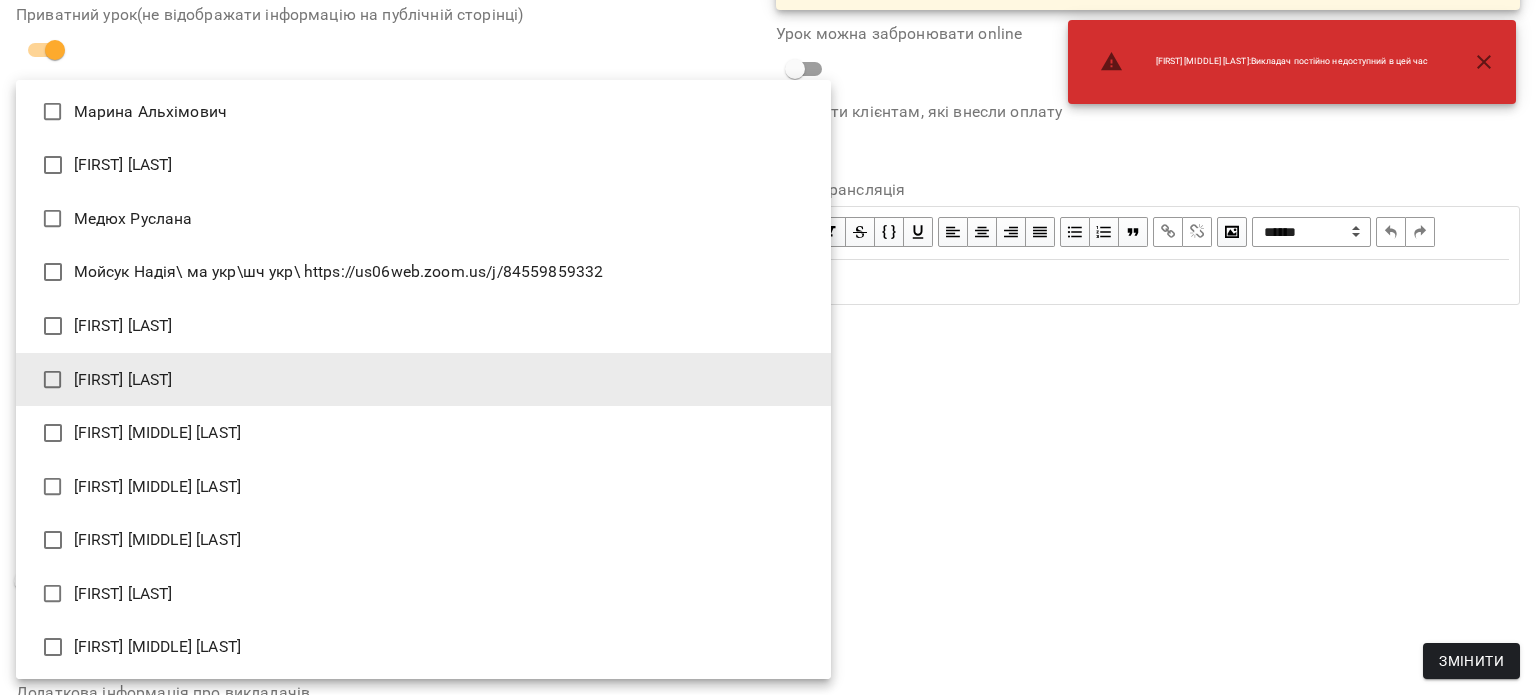 click on "[FIRST] [MIDDLE] [LAST]" at bounding box center [423, 433] 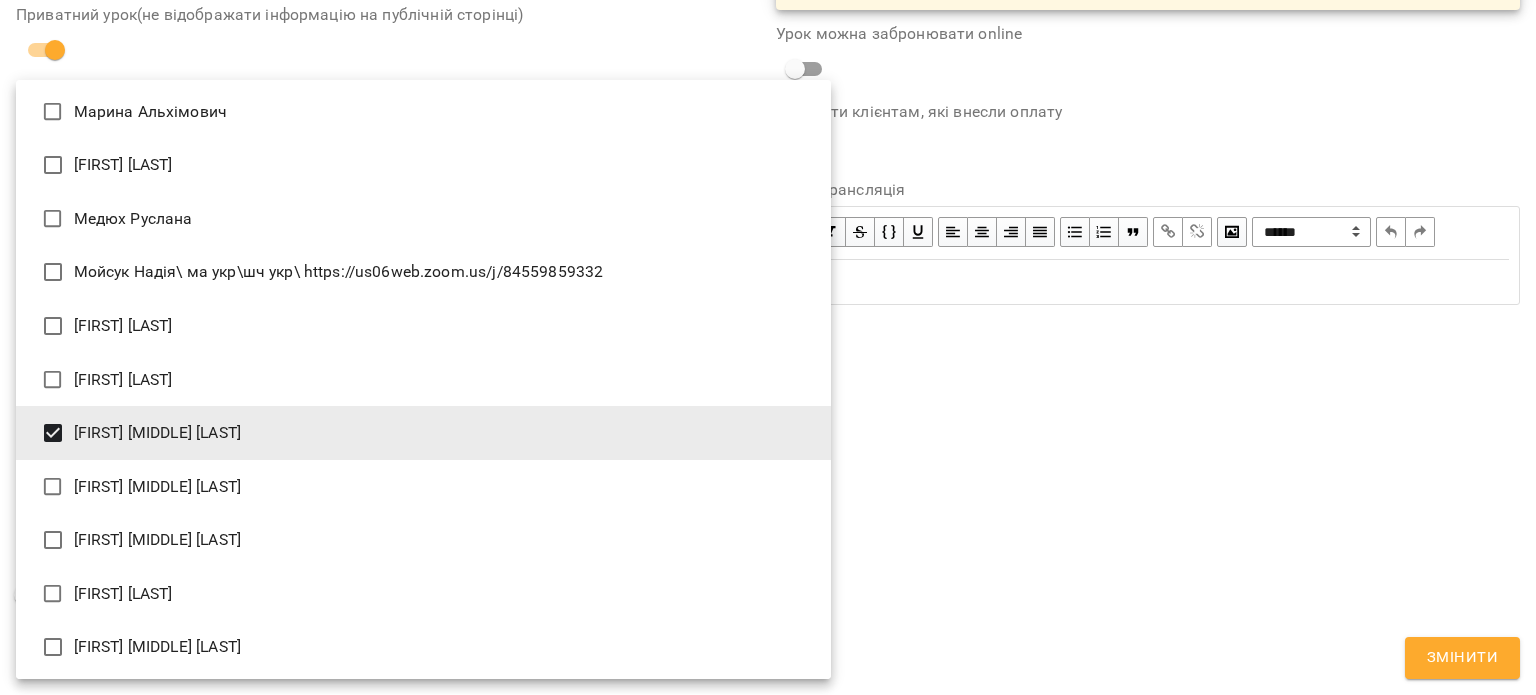 click at bounding box center [768, 347] 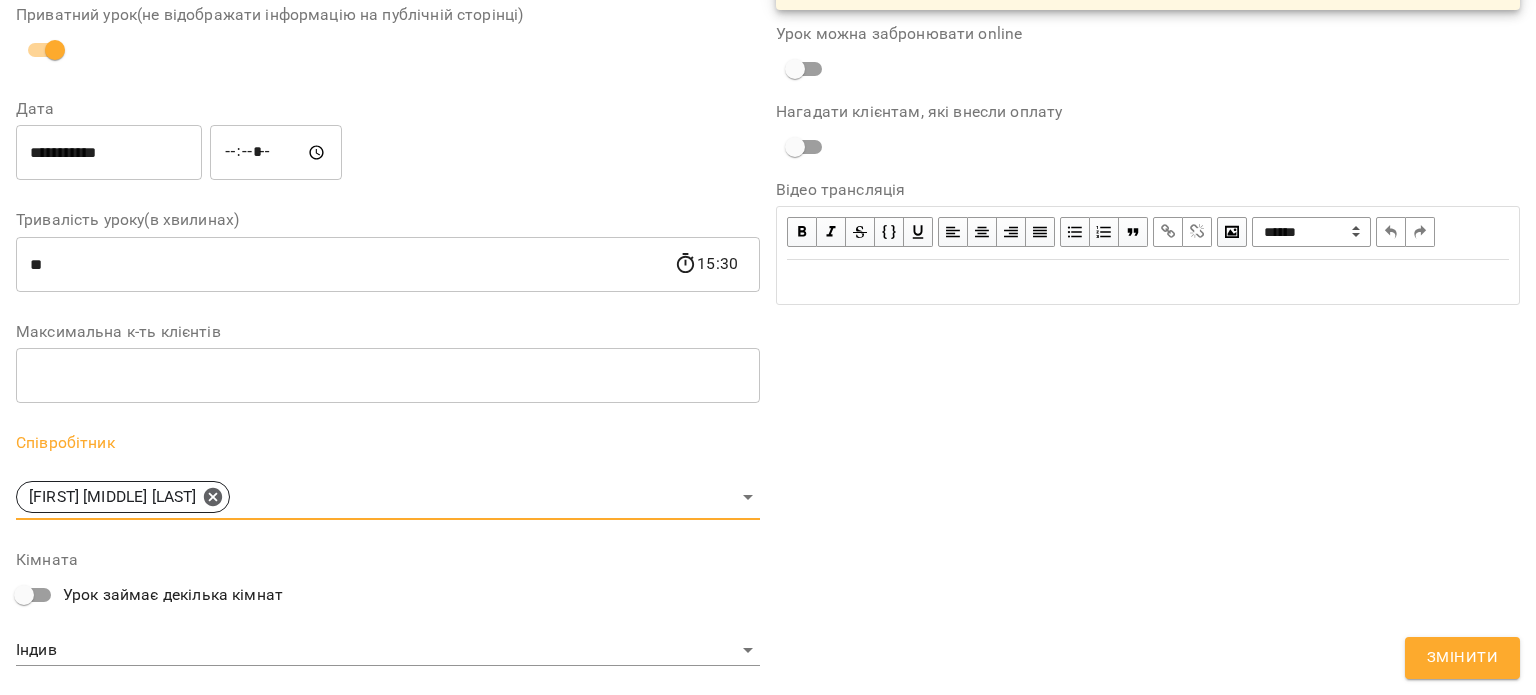 click on "Змінити" at bounding box center [1462, 658] 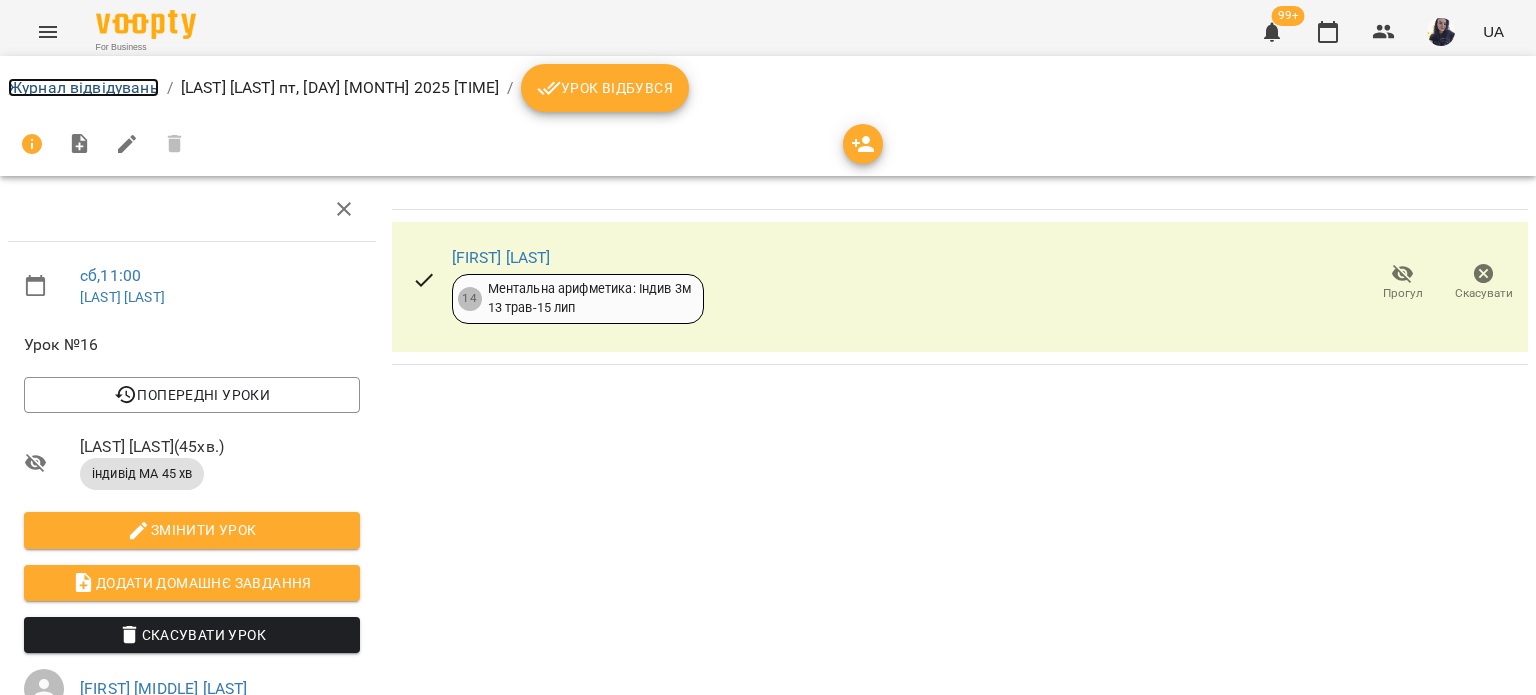 click on "Журнал відвідувань" at bounding box center (83, 87) 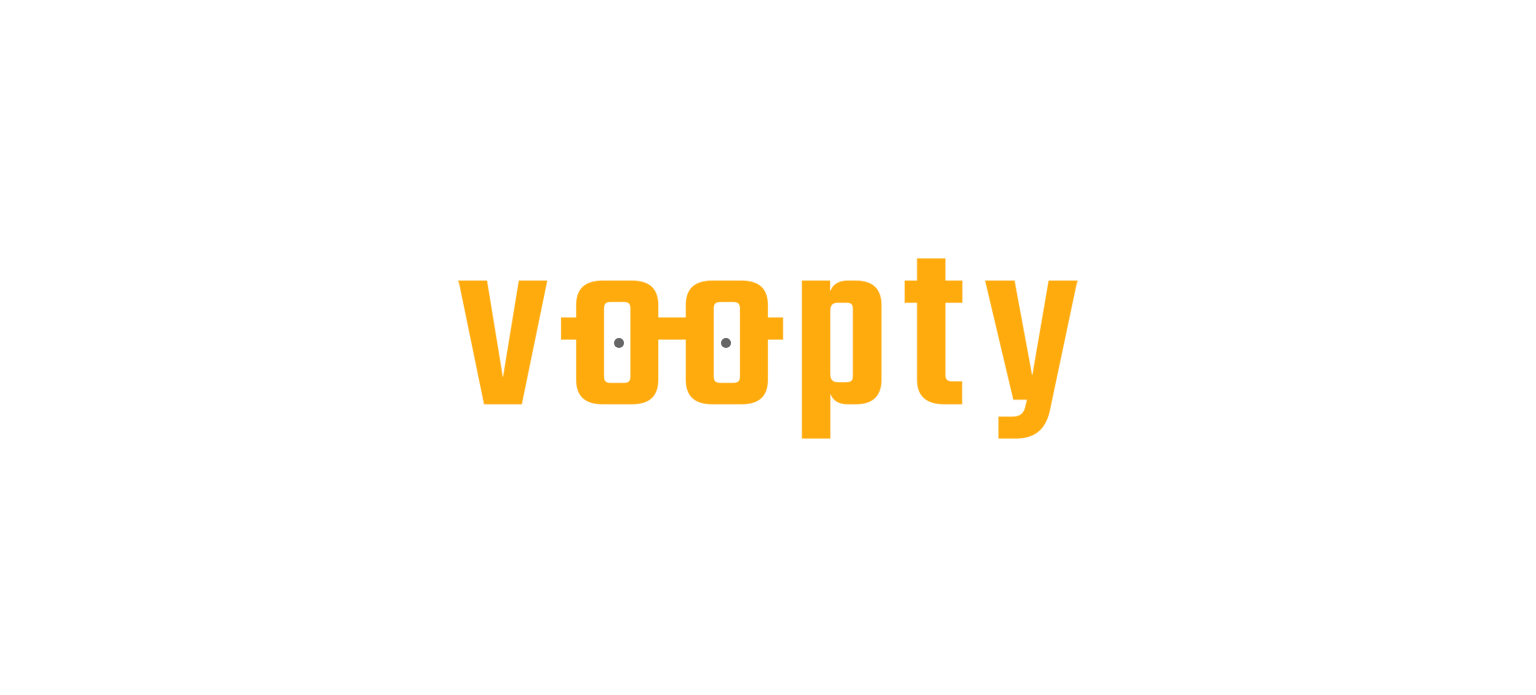 scroll, scrollTop: 0, scrollLeft: 0, axis: both 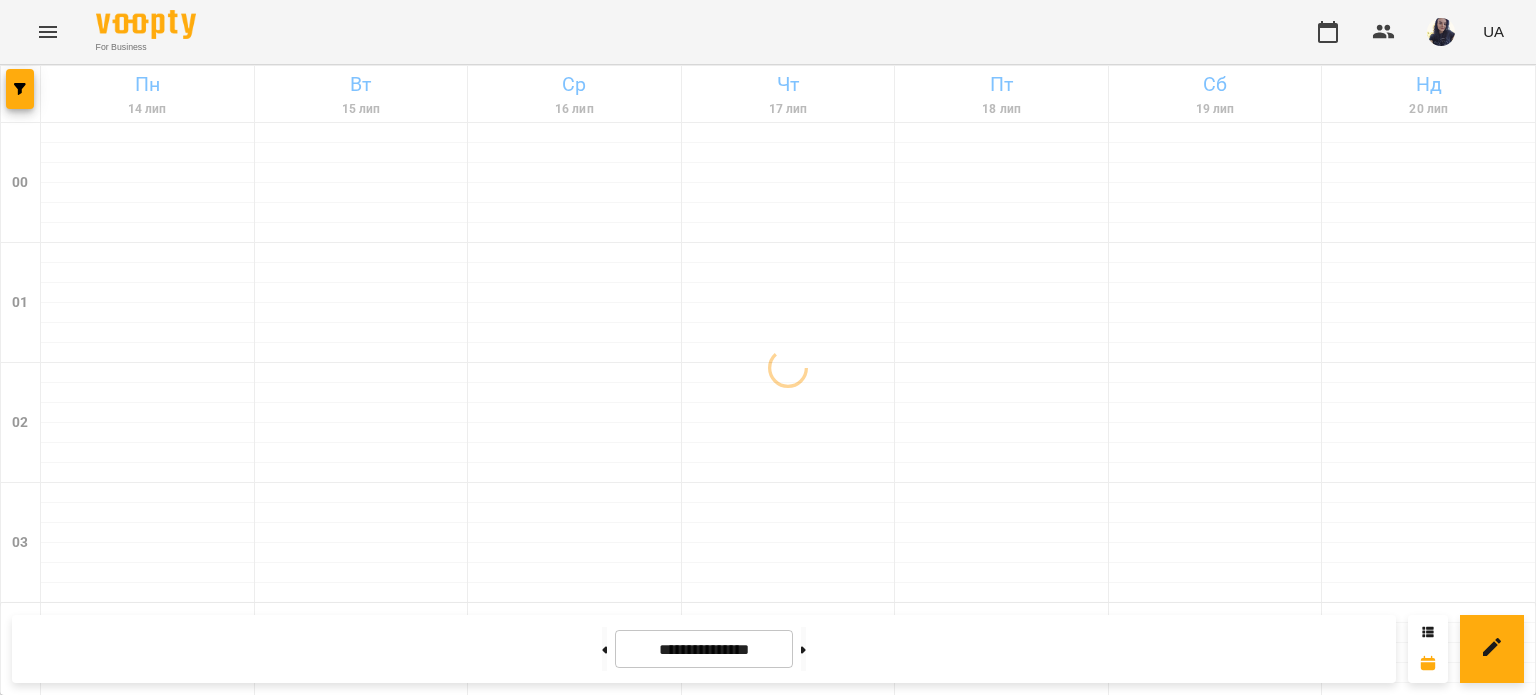 click 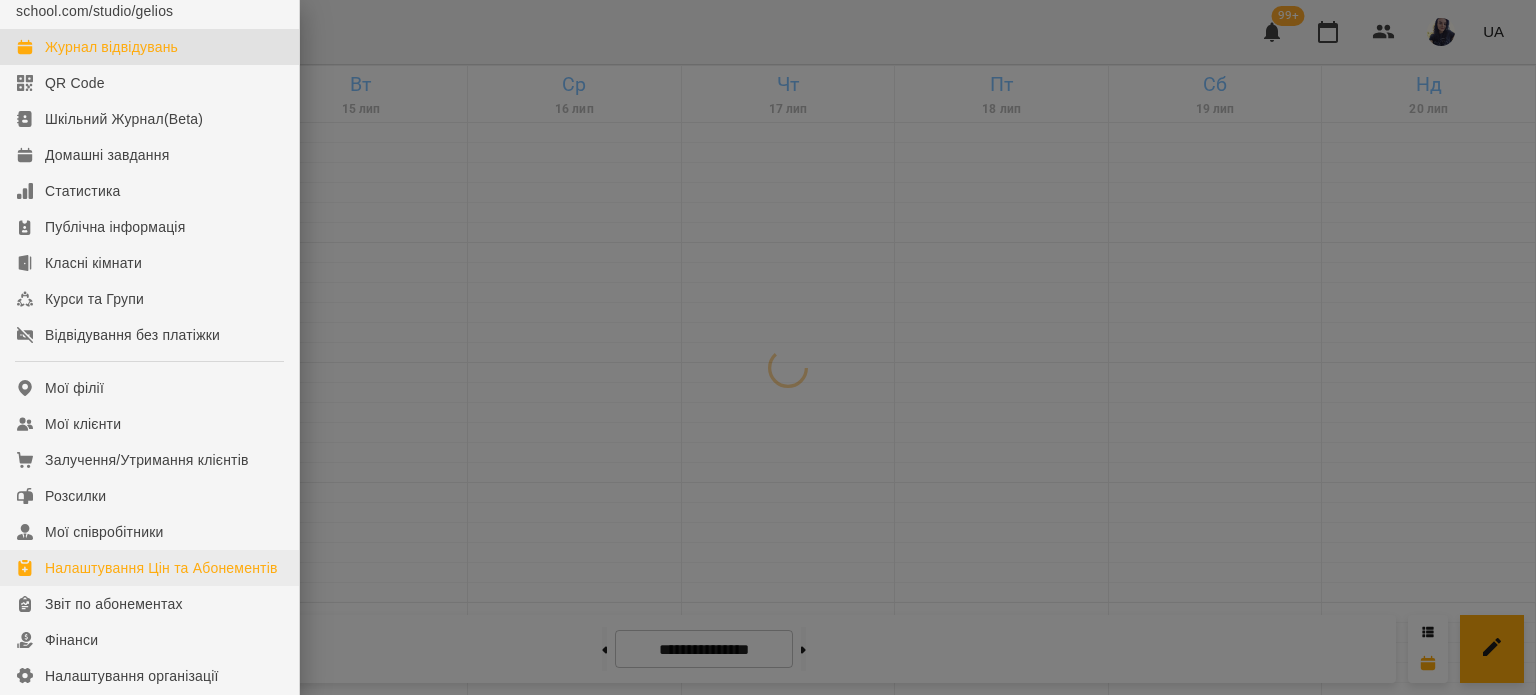 scroll, scrollTop: 200, scrollLeft: 0, axis: vertical 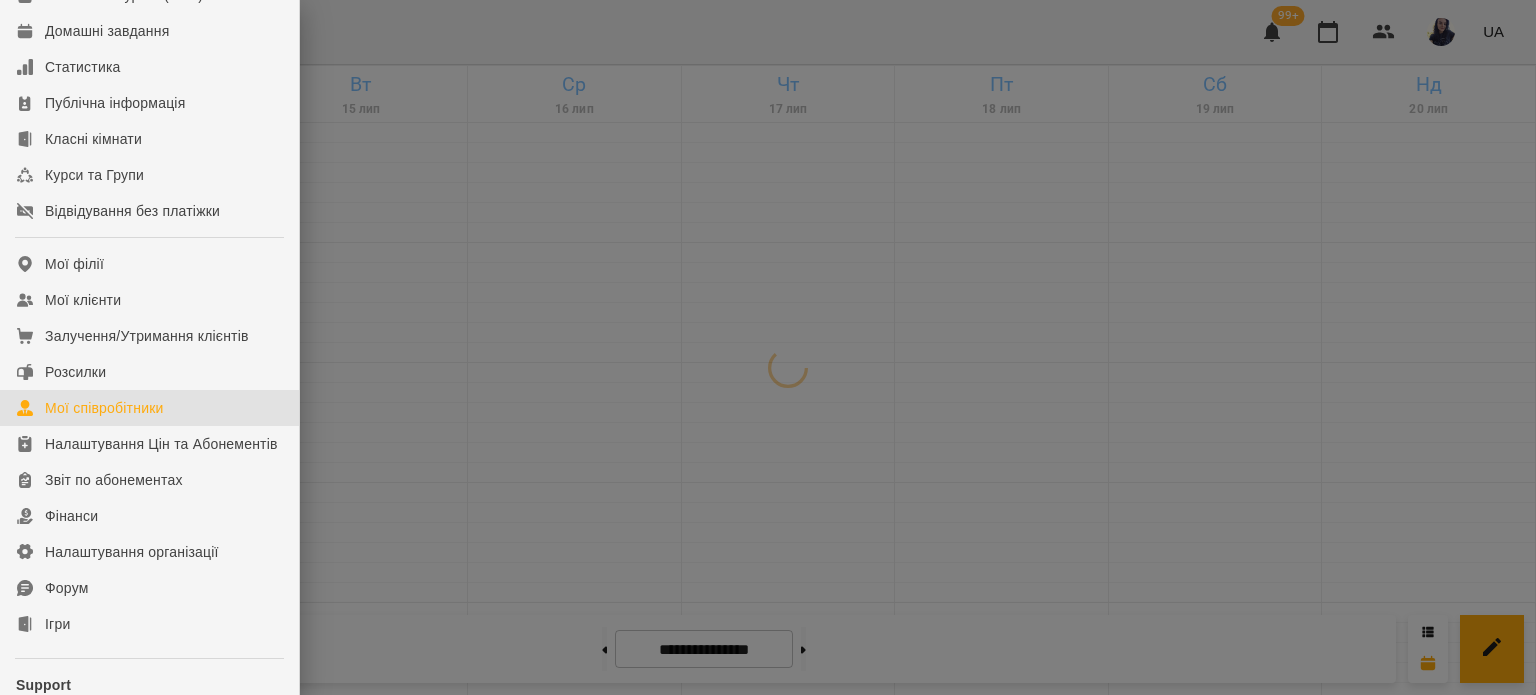 click on "Мої співробітники" at bounding box center [149, 408] 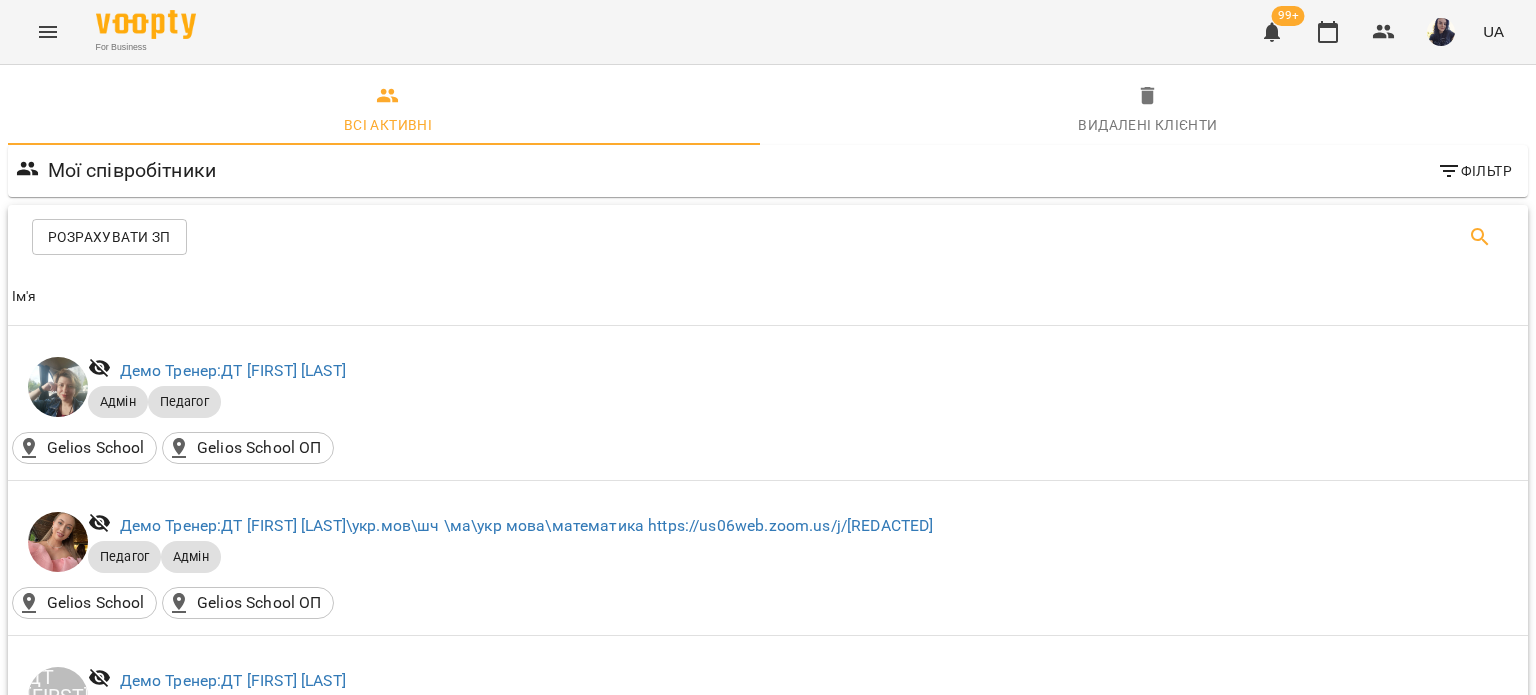 click at bounding box center (1480, 237) 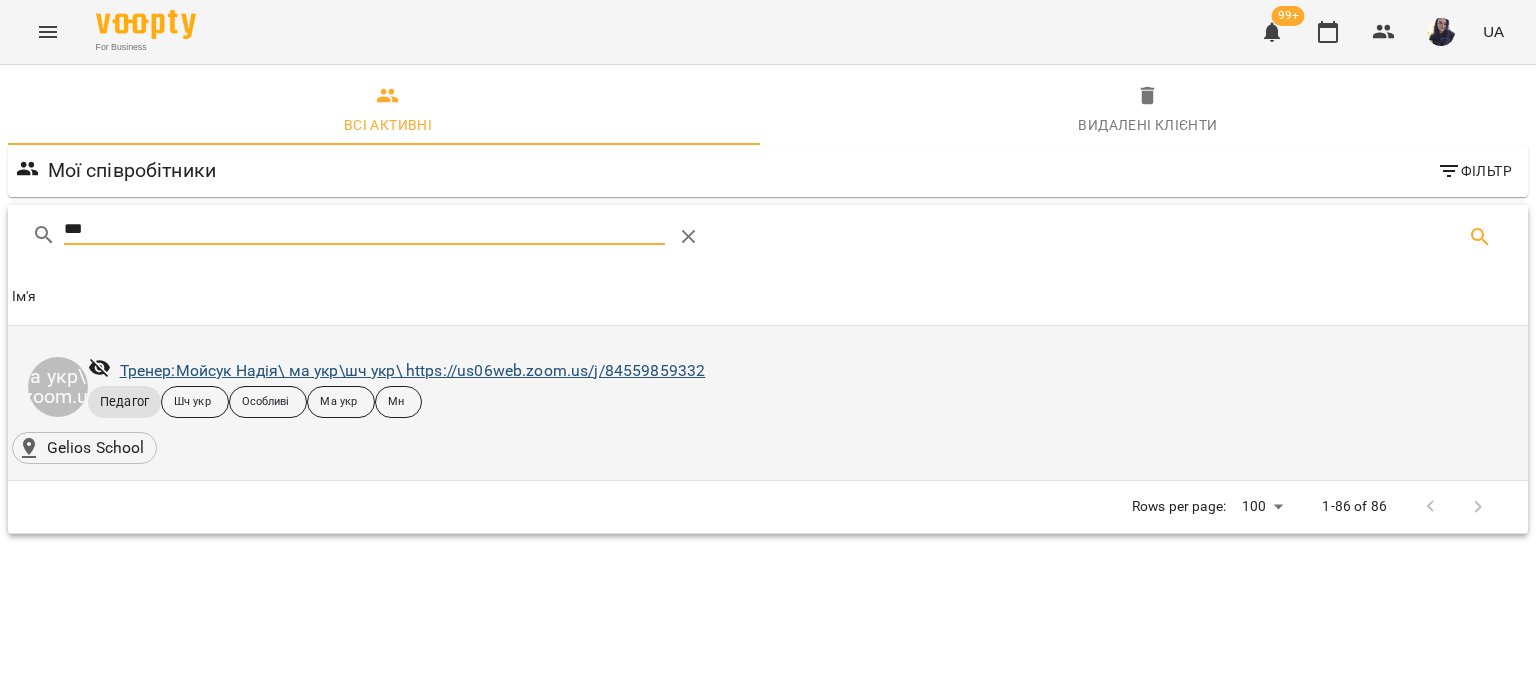 type on "***" 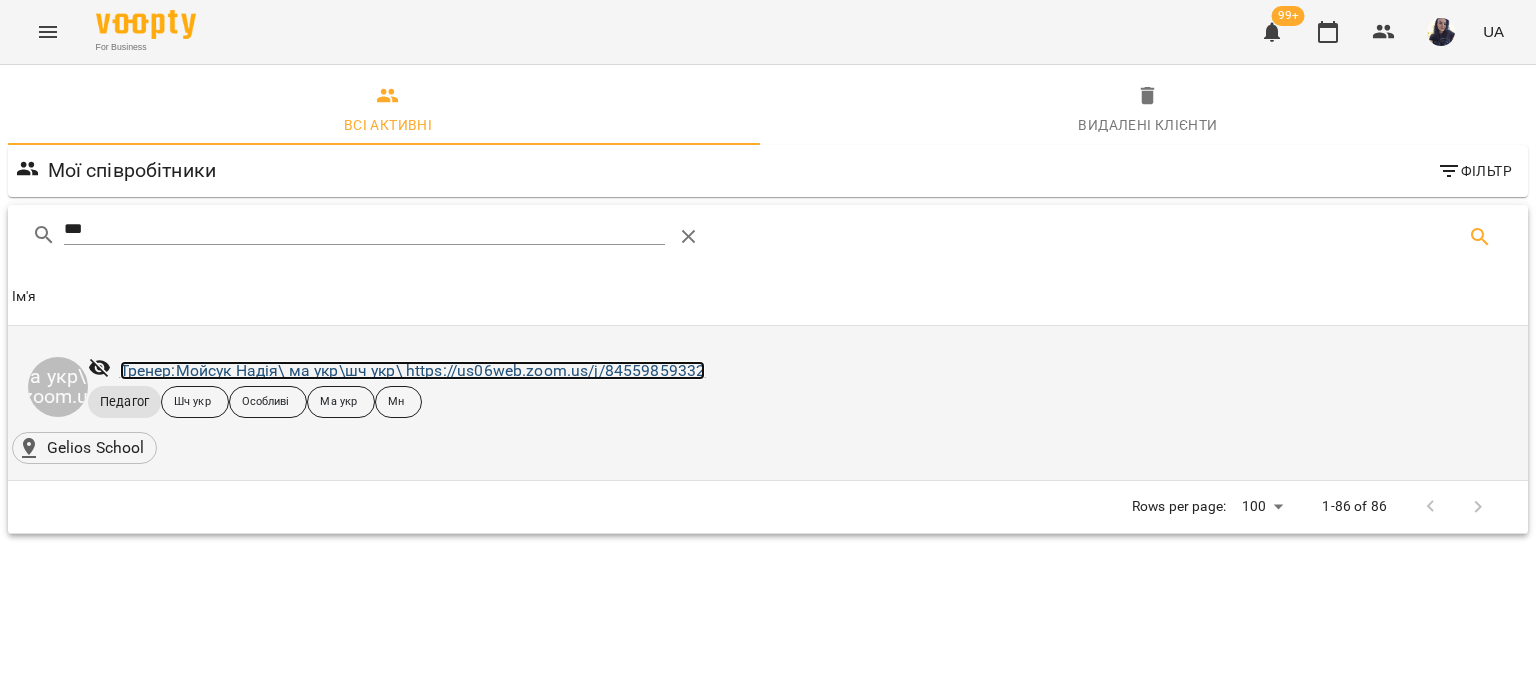 click on "Тренер:  Мойсук Надія\ ма укр\шч укр\ https://us06web.zoom.us/j/84559859332" at bounding box center (413, 370) 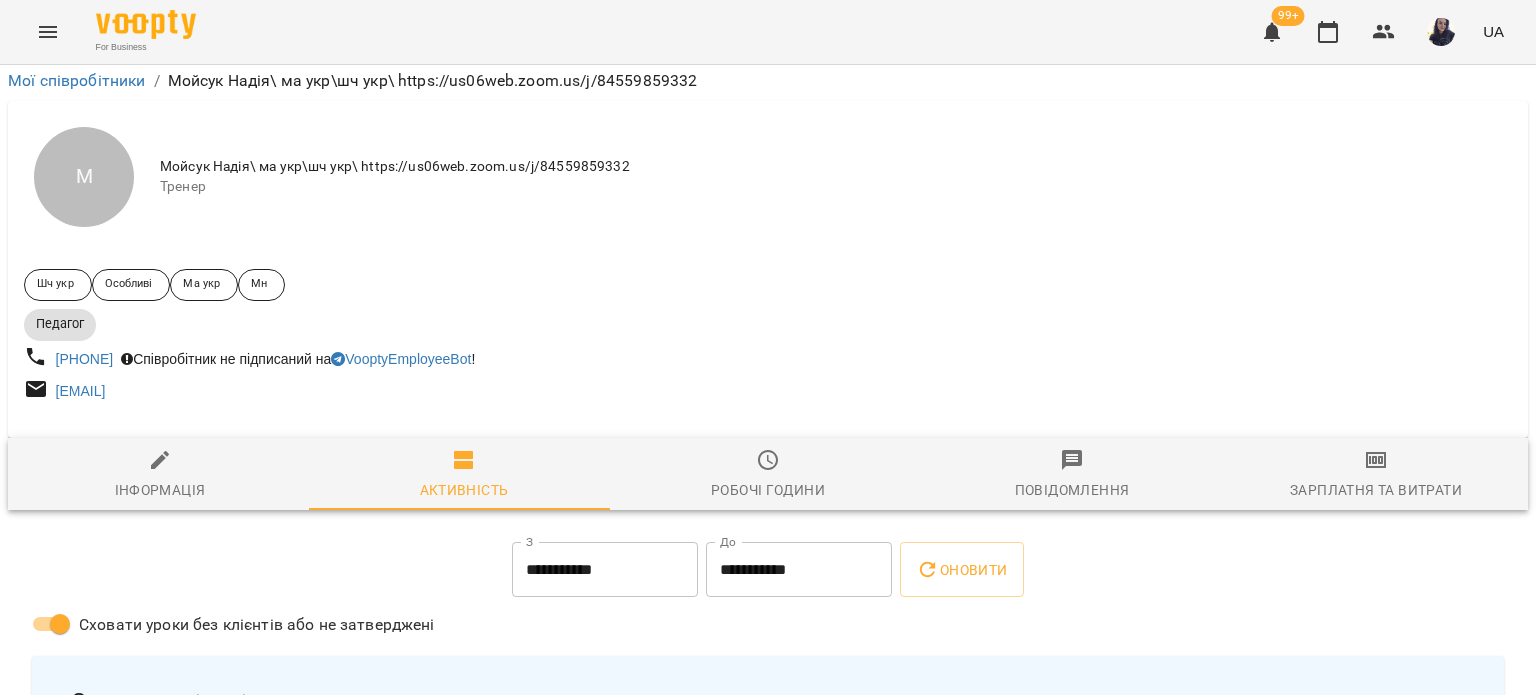 scroll, scrollTop: 300, scrollLeft: 0, axis: vertical 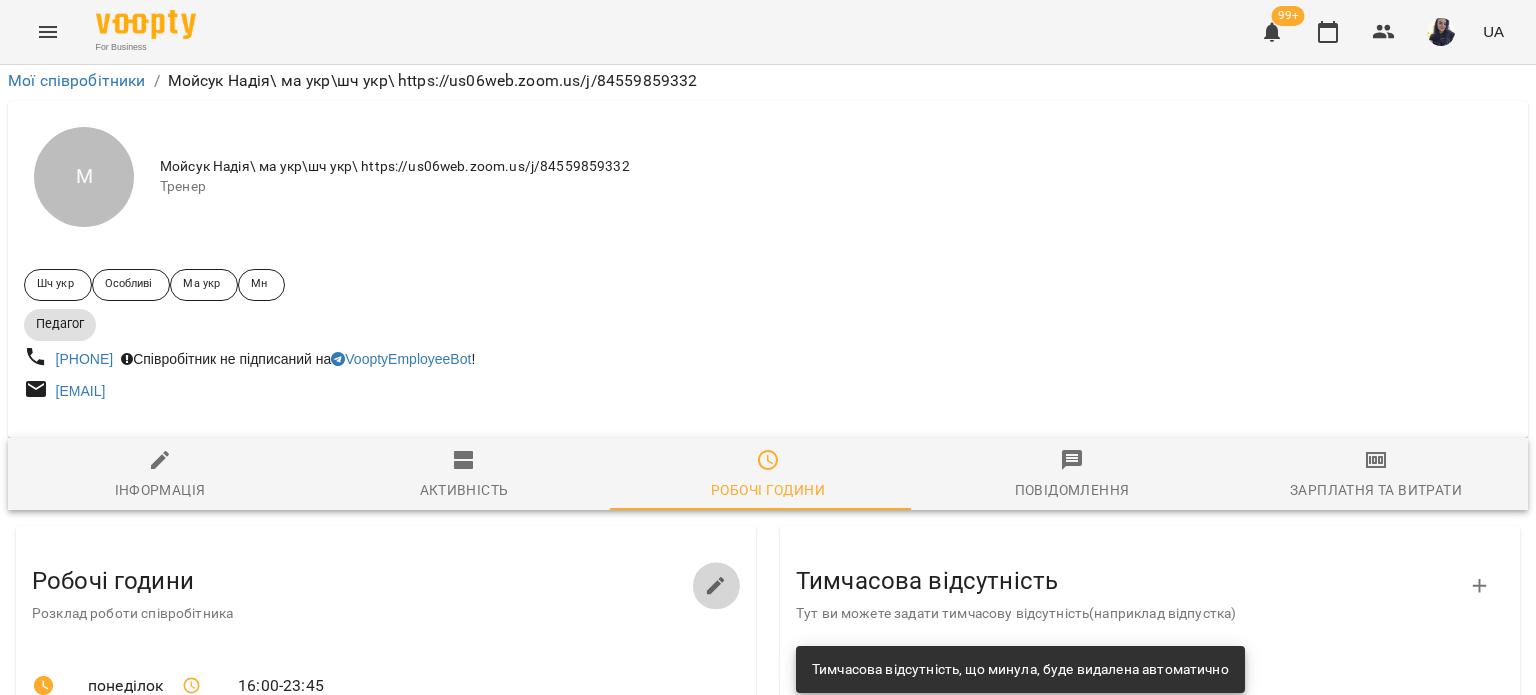 click at bounding box center (716, 586) 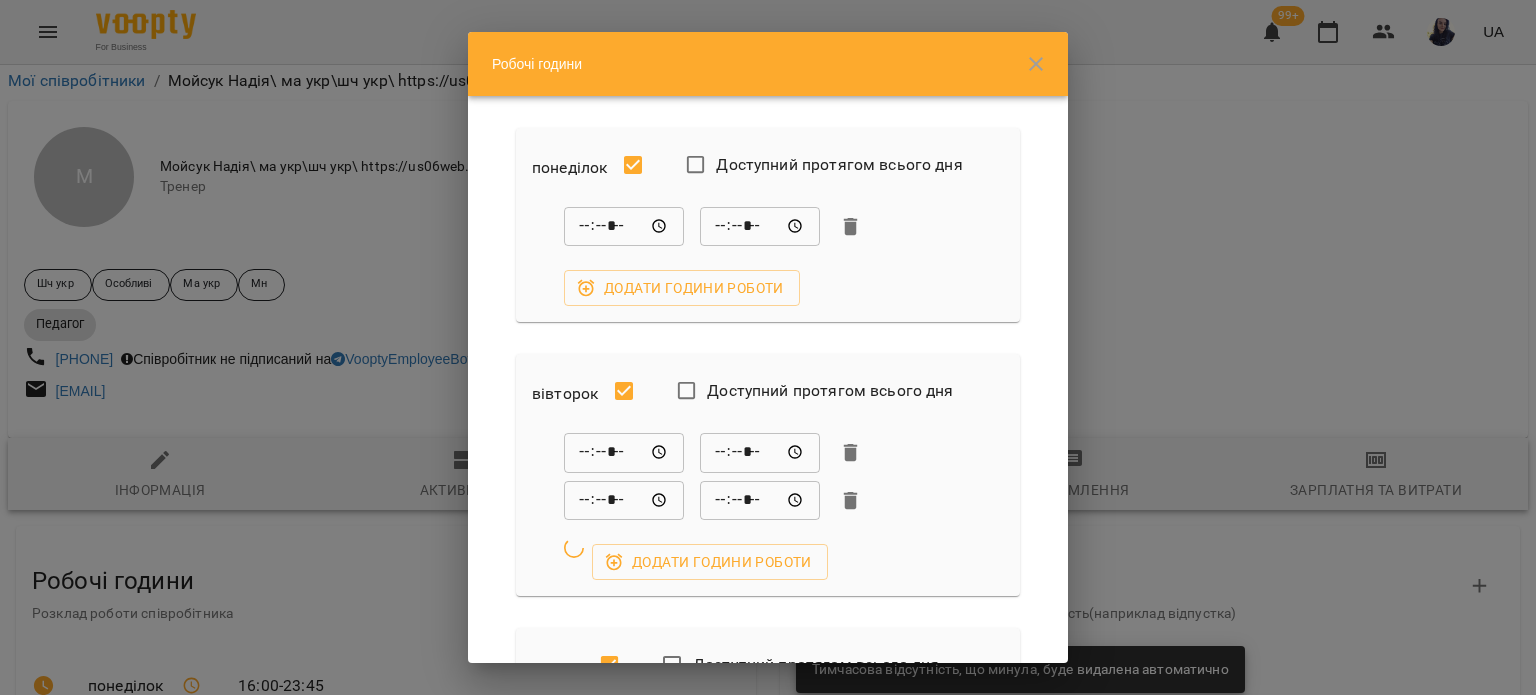 scroll, scrollTop: 663, scrollLeft: 0, axis: vertical 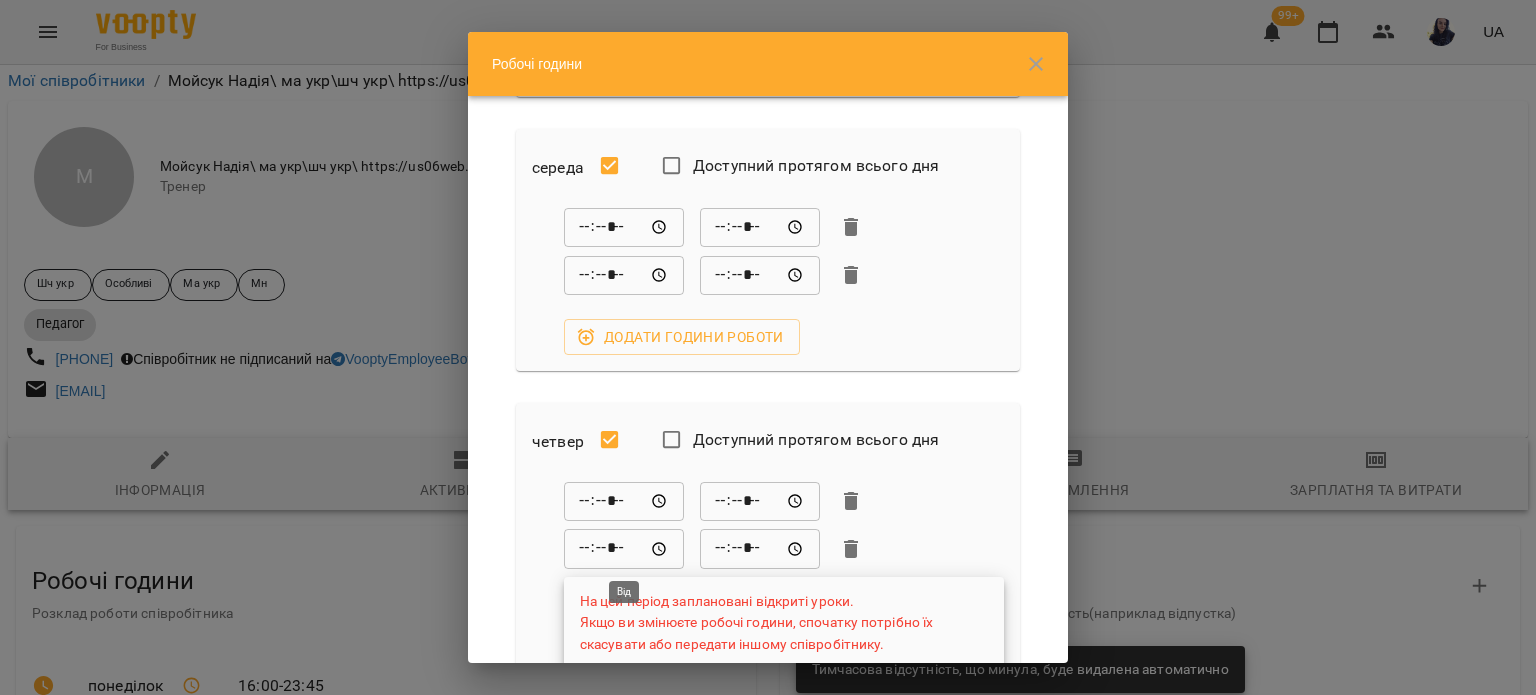 click on "*****" at bounding box center [624, 549] 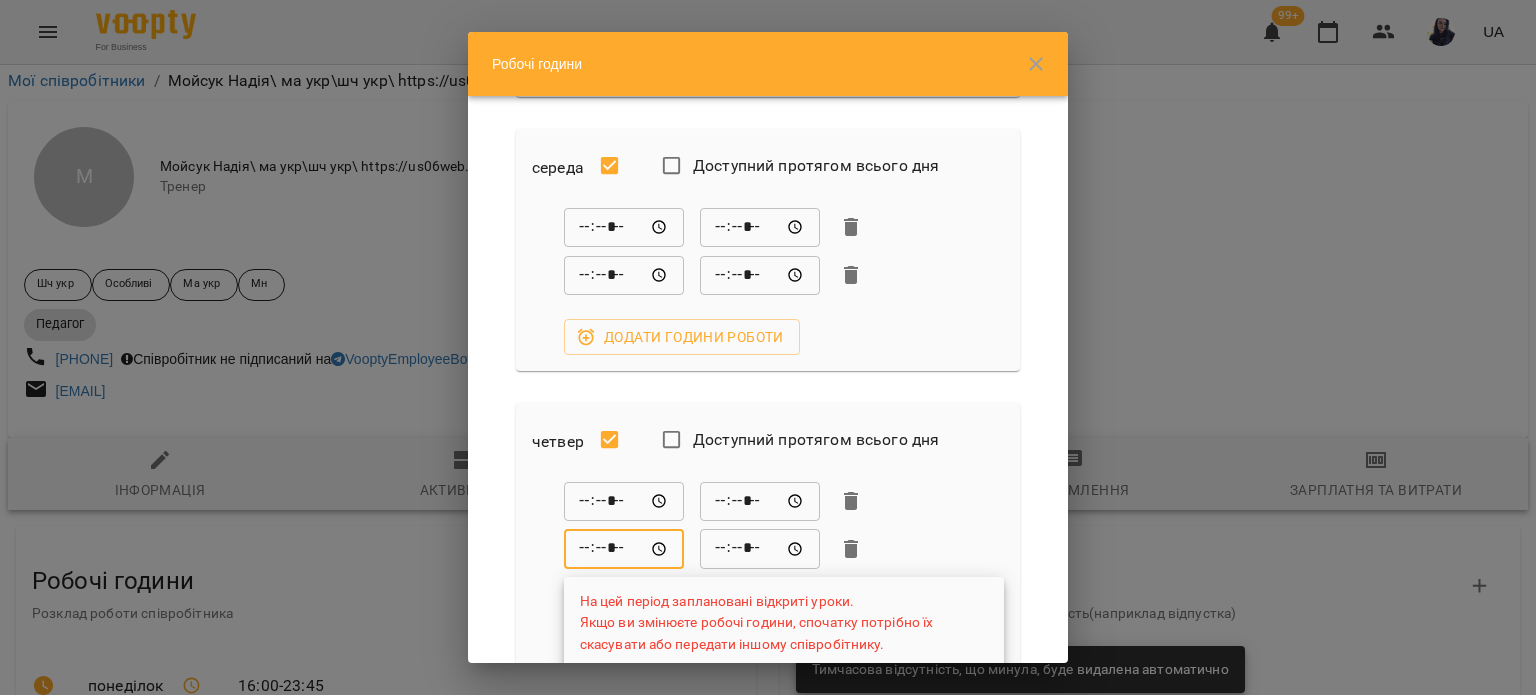 type on "*****" 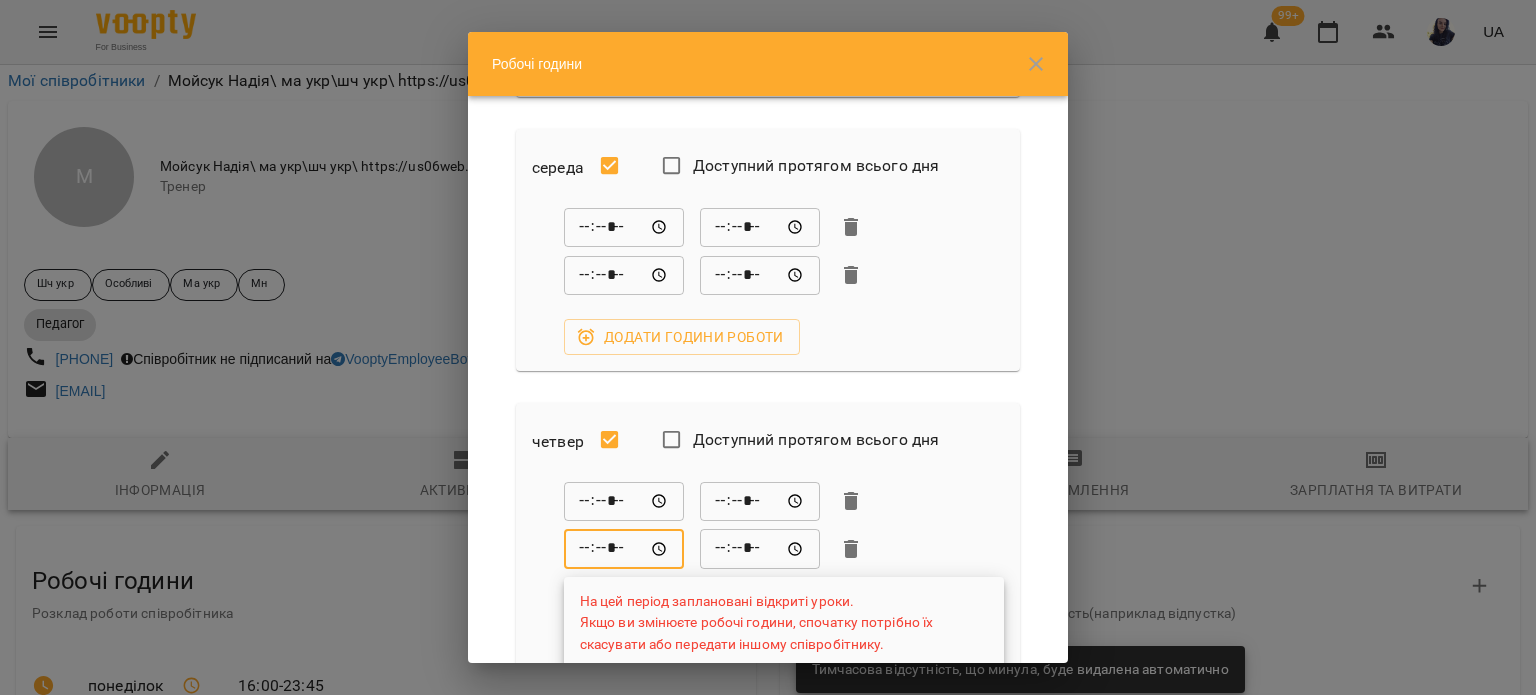 click on "четвер Доступний протягом всього дня ***** ​ ***** ​ ***** ​ ***** ​ На цей період заплановані відкриті уроки.   Якщо ви змінюєте робочі години, спочатку потрібно їх скасувати або передати іншому співробітнику. вт   16:00   Мойсук Надія вт   17:00   Мойсук Надія Додати години роботи" at bounding box center (768, 619) 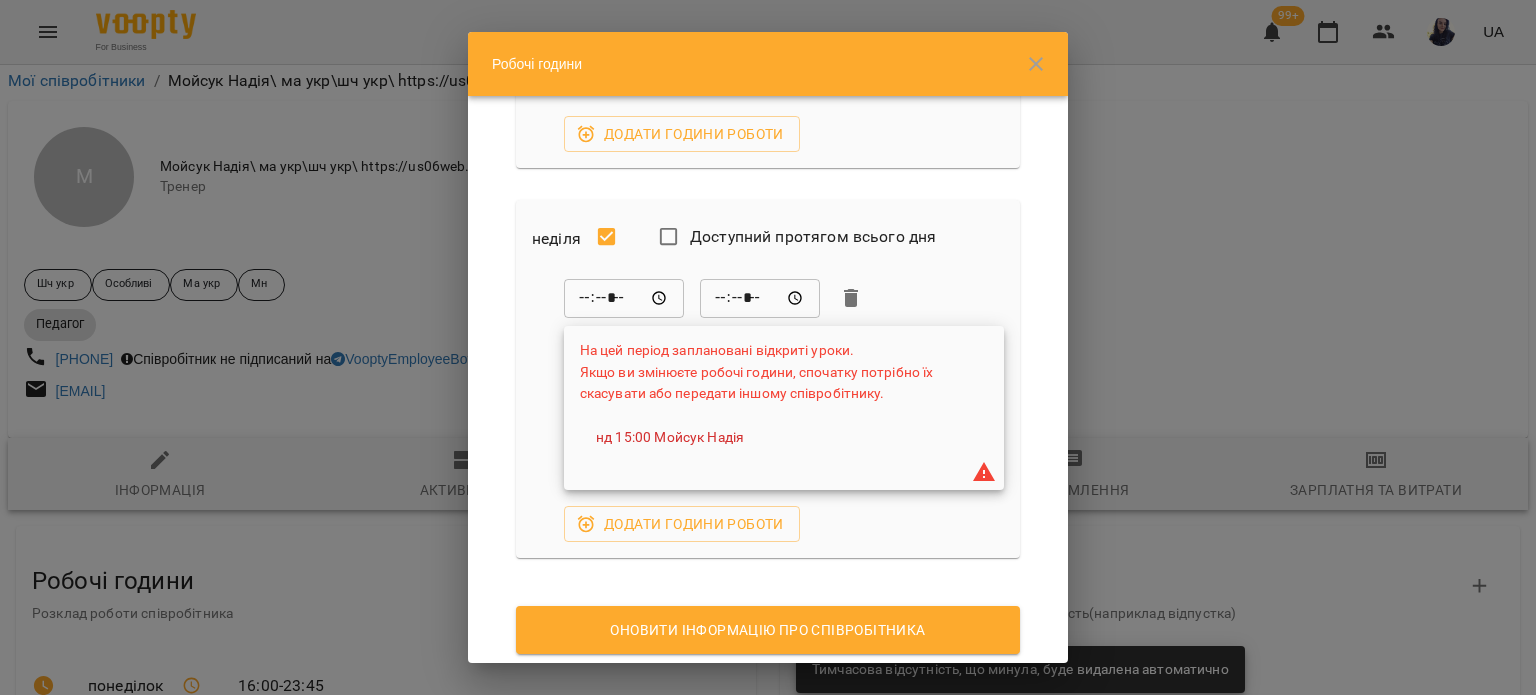 scroll, scrollTop: 2046, scrollLeft: 0, axis: vertical 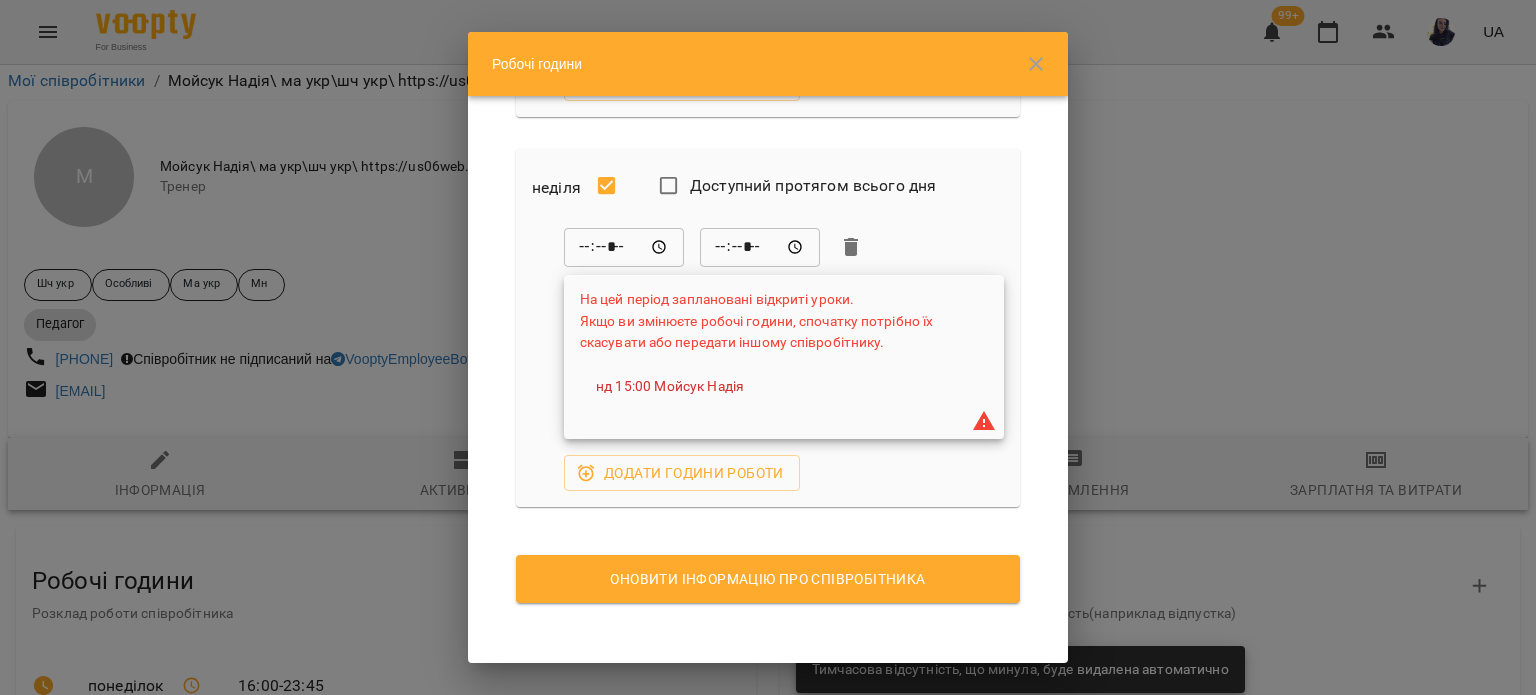 click on "Оновити інформацію про співробітника" at bounding box center [768, 579] 